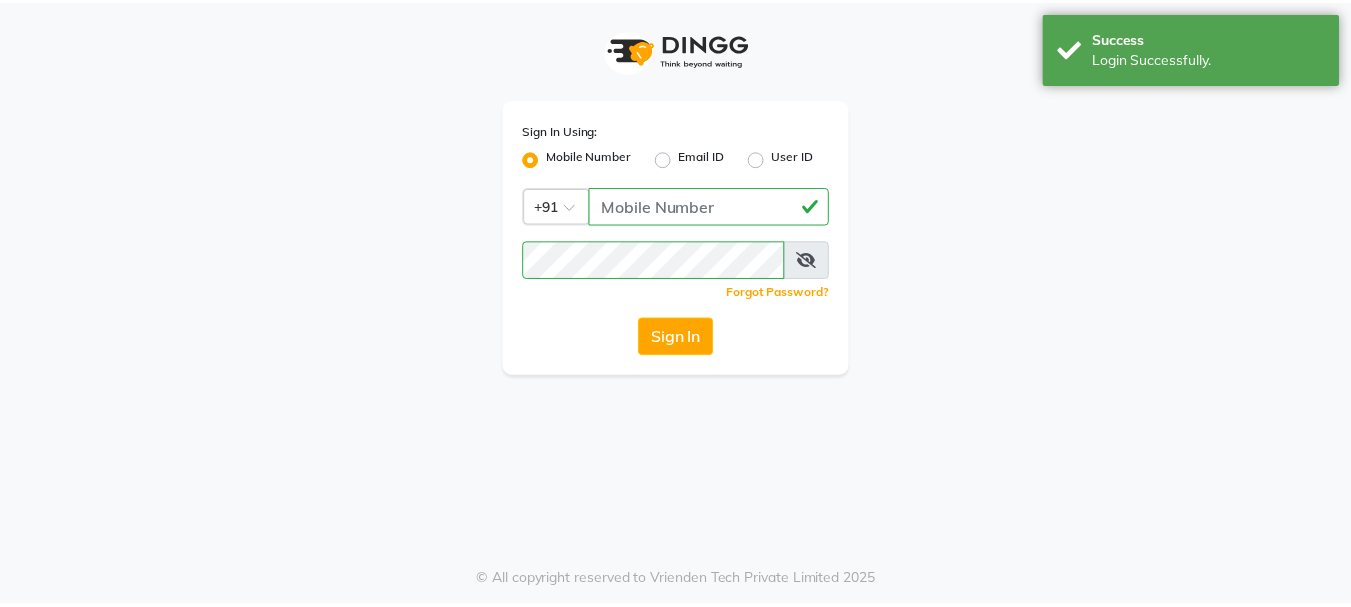 scroll, scrollTop: 0, scrollLeft: 0, axis: both 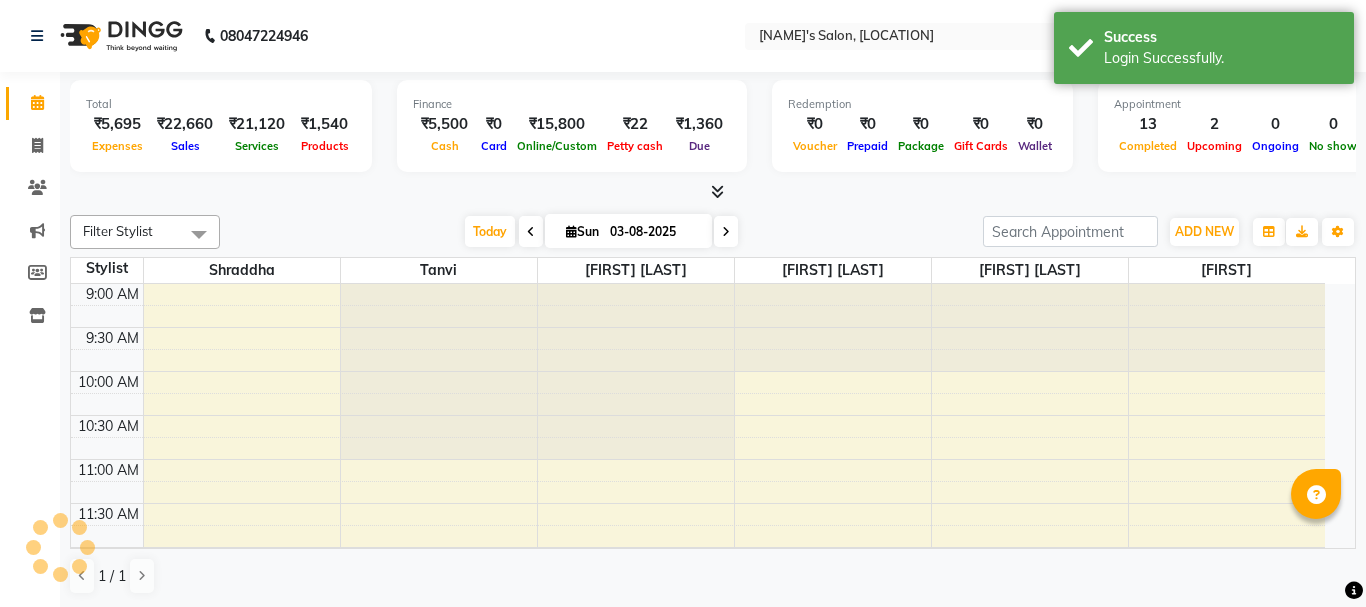 select on "en" 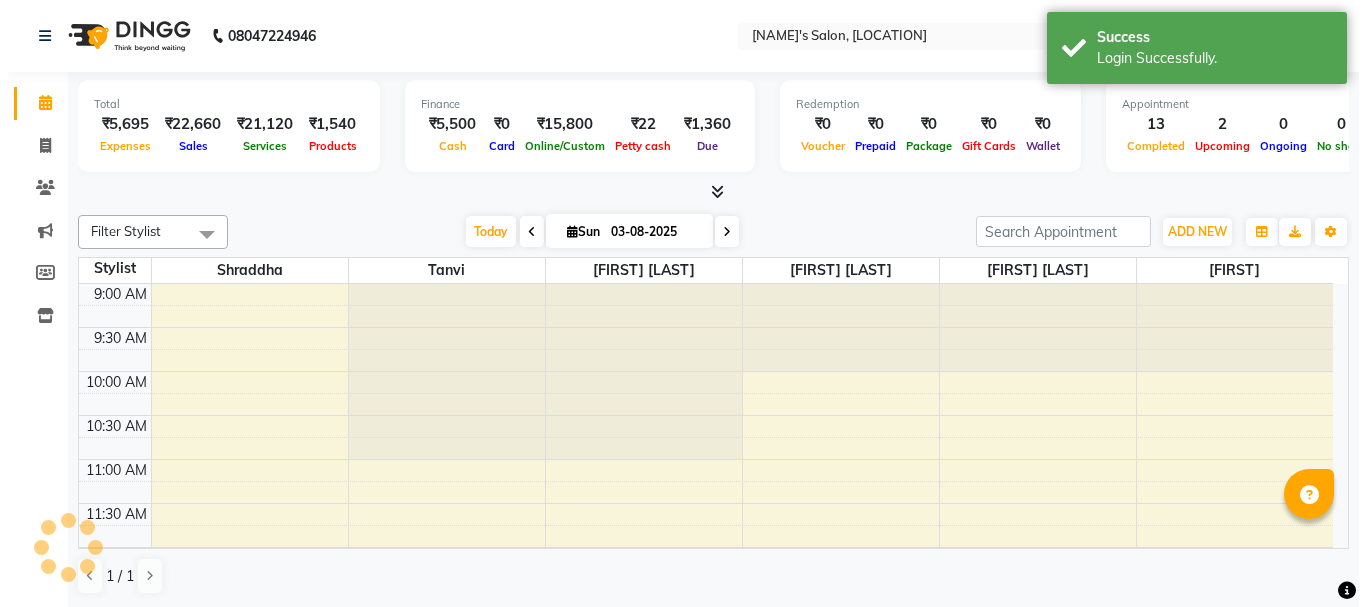 scroll, scrollTop: 841, scrollLeft: 0, axis: vertical 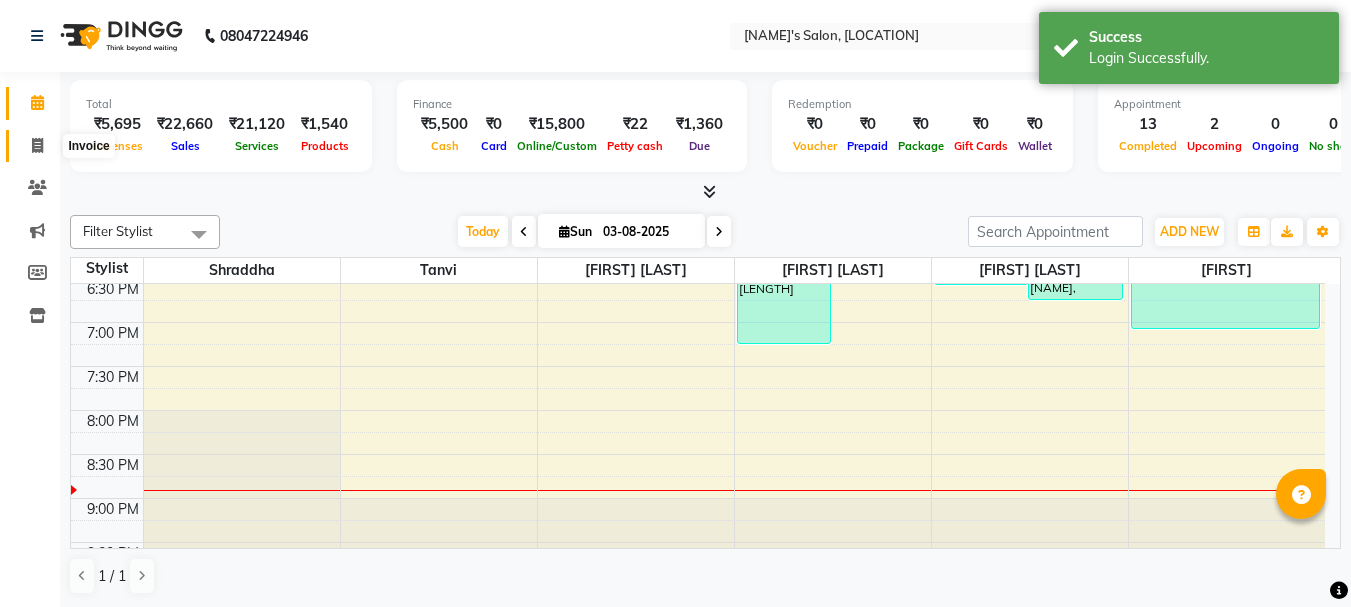 click 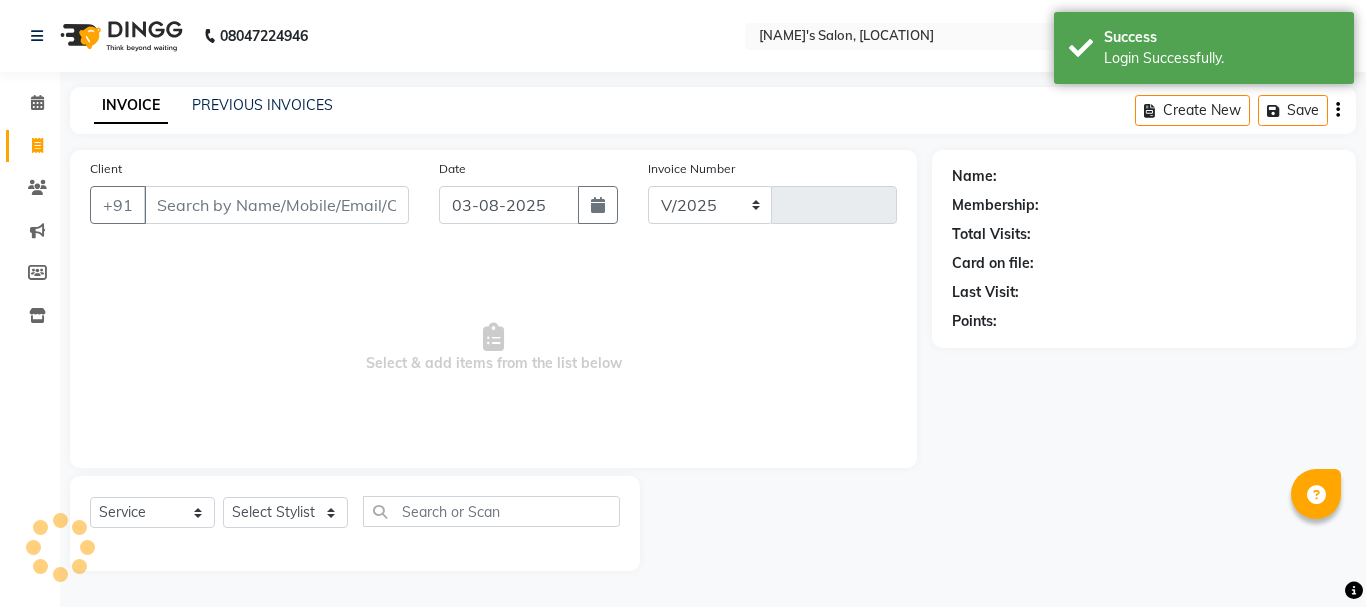 select on "716" 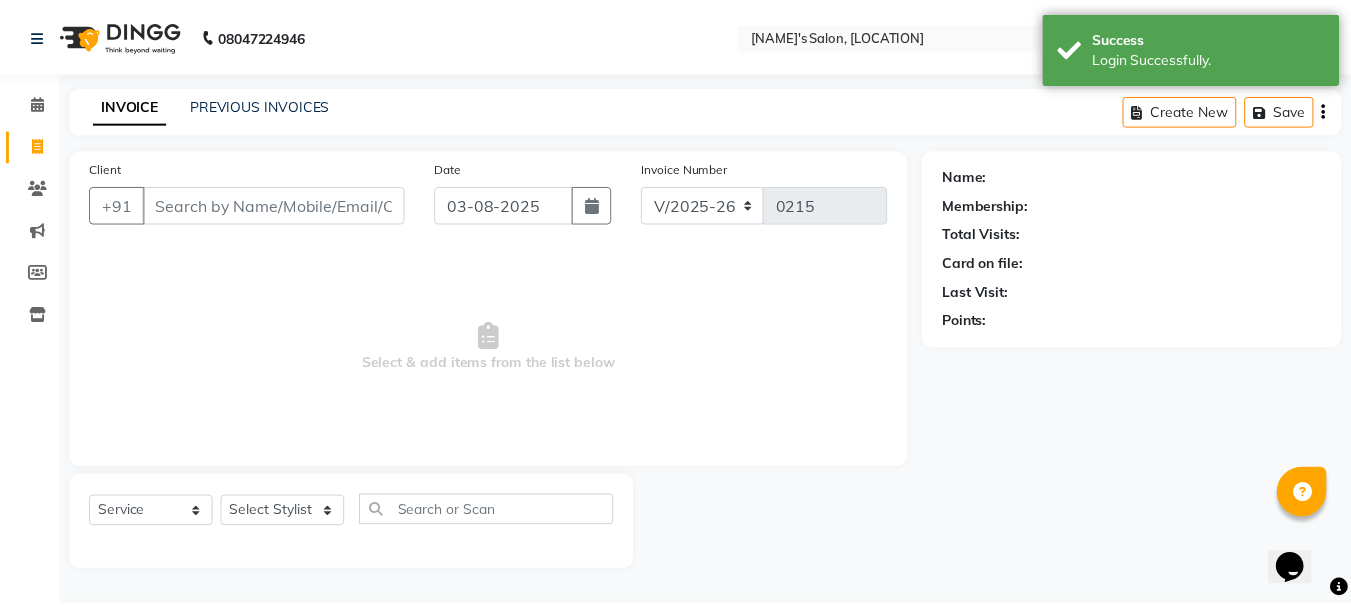 scroll, scrollTop: 0, scrollLeft: 0, axis: both 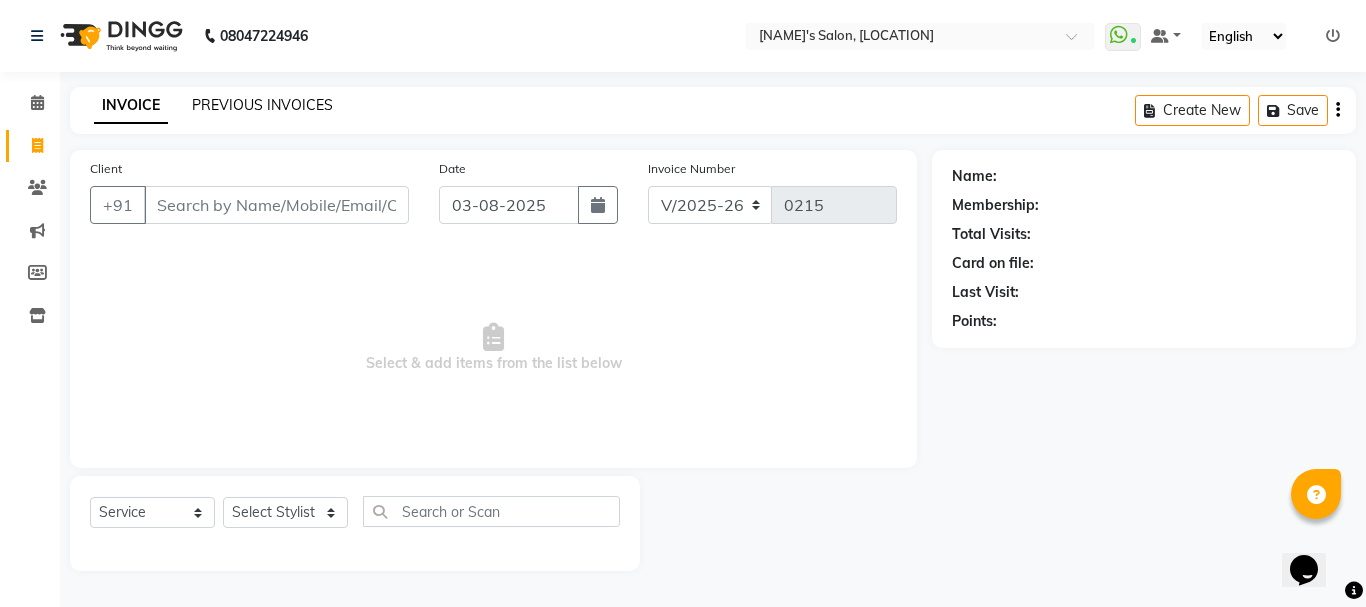 click on "PREVIOUS INVOICES" 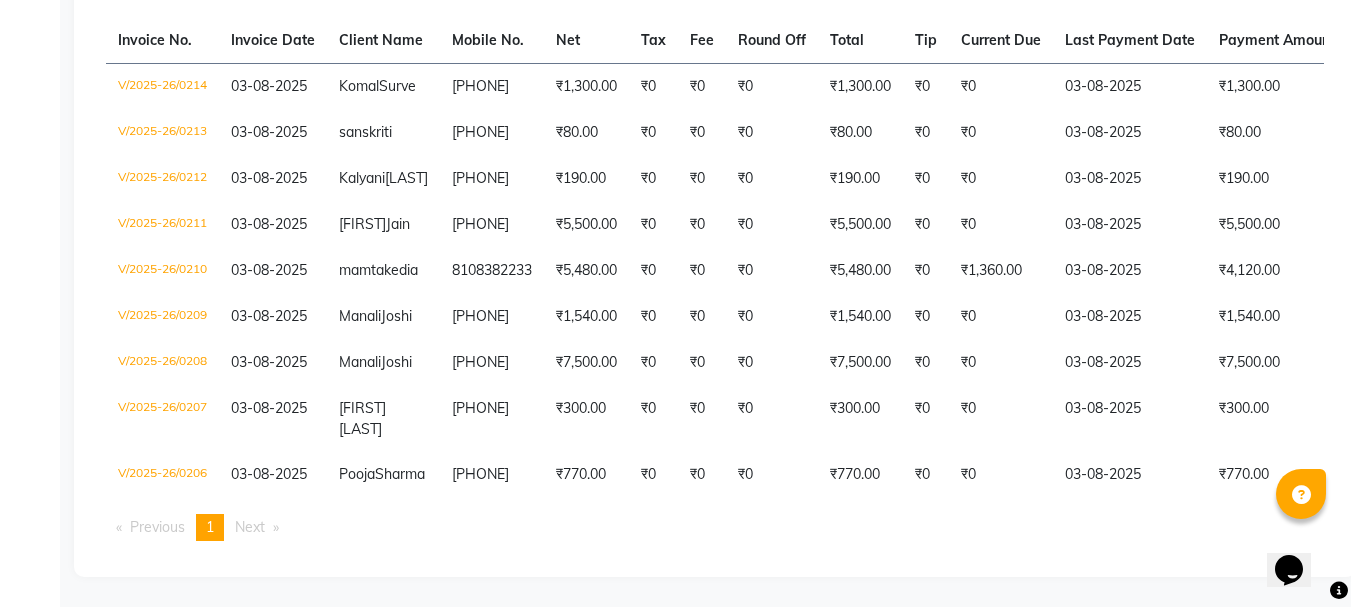 scroll, scrollTop: 445, scrollLeft: 0, axis: vertical 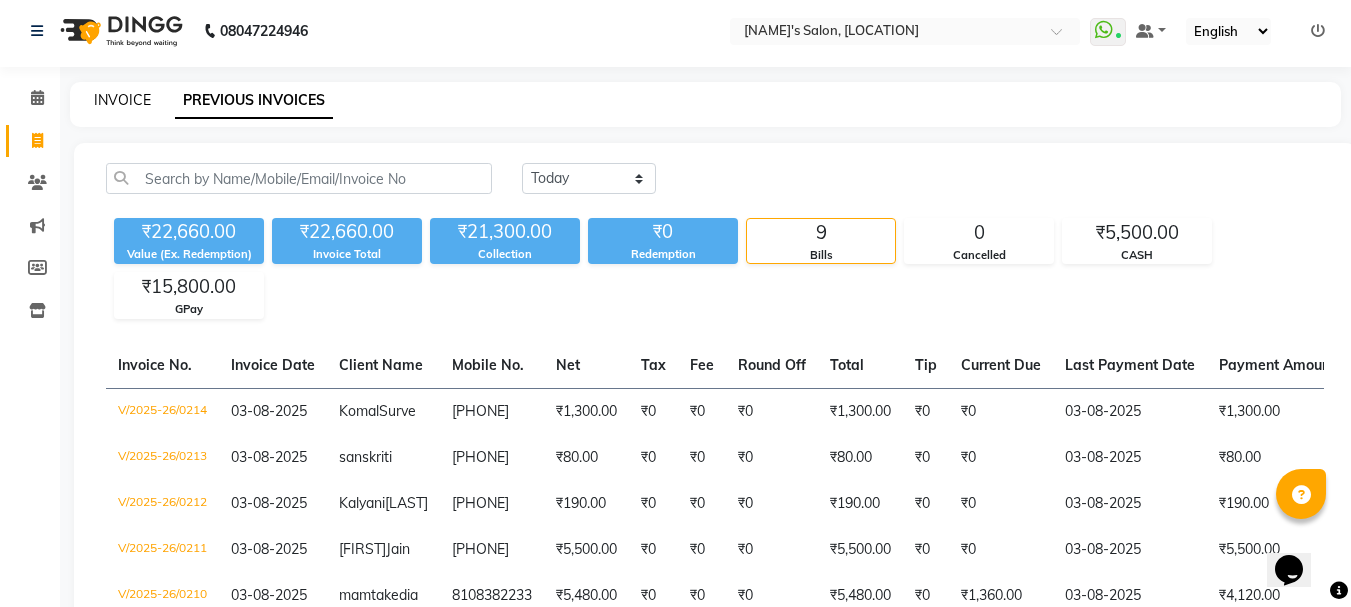 click on "INVOICE" 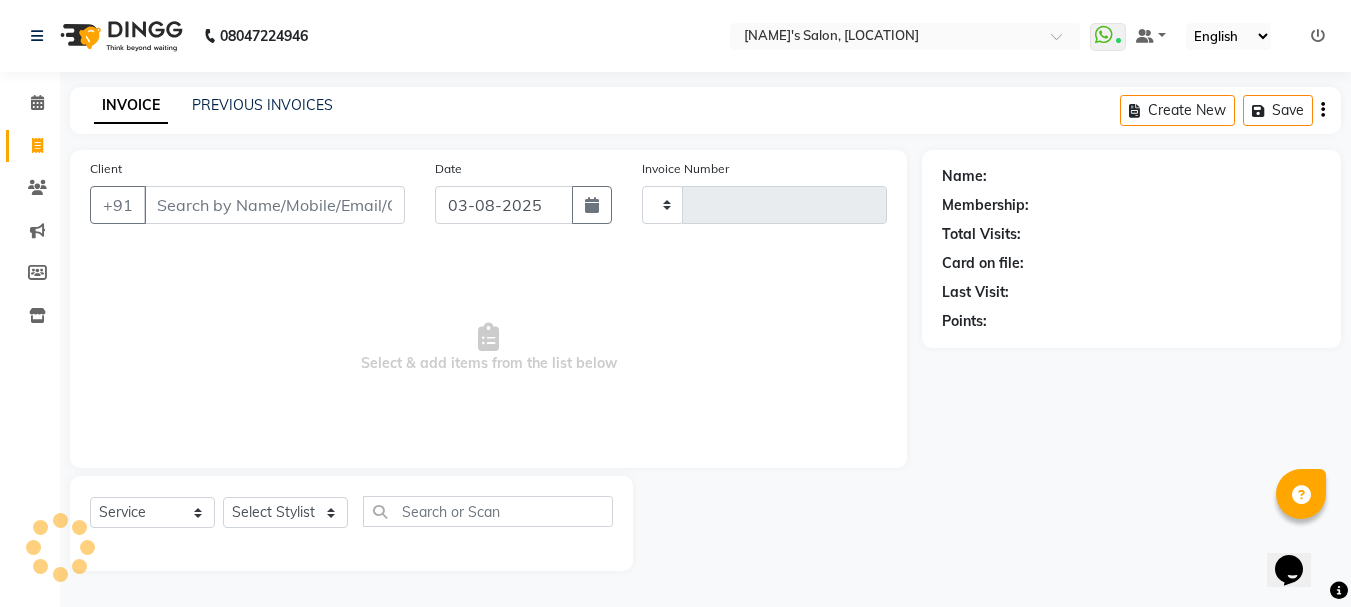 scroll, scrollTop: 0, scrollLeft: 0, axis: both 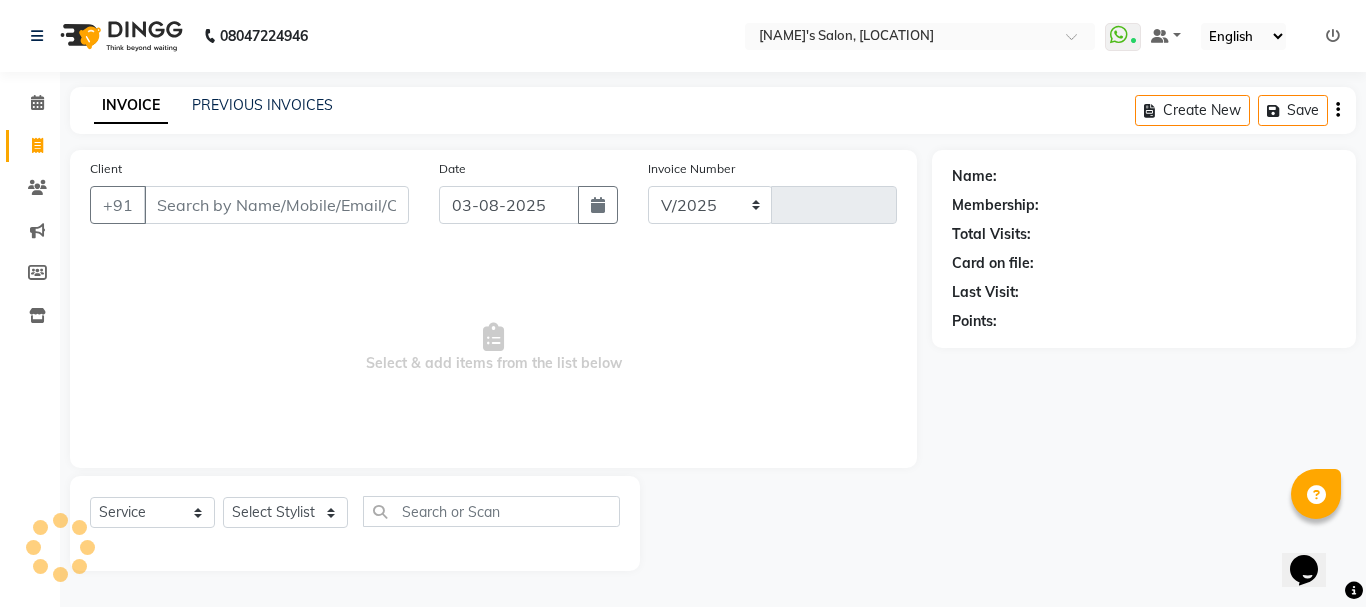 select on "716" 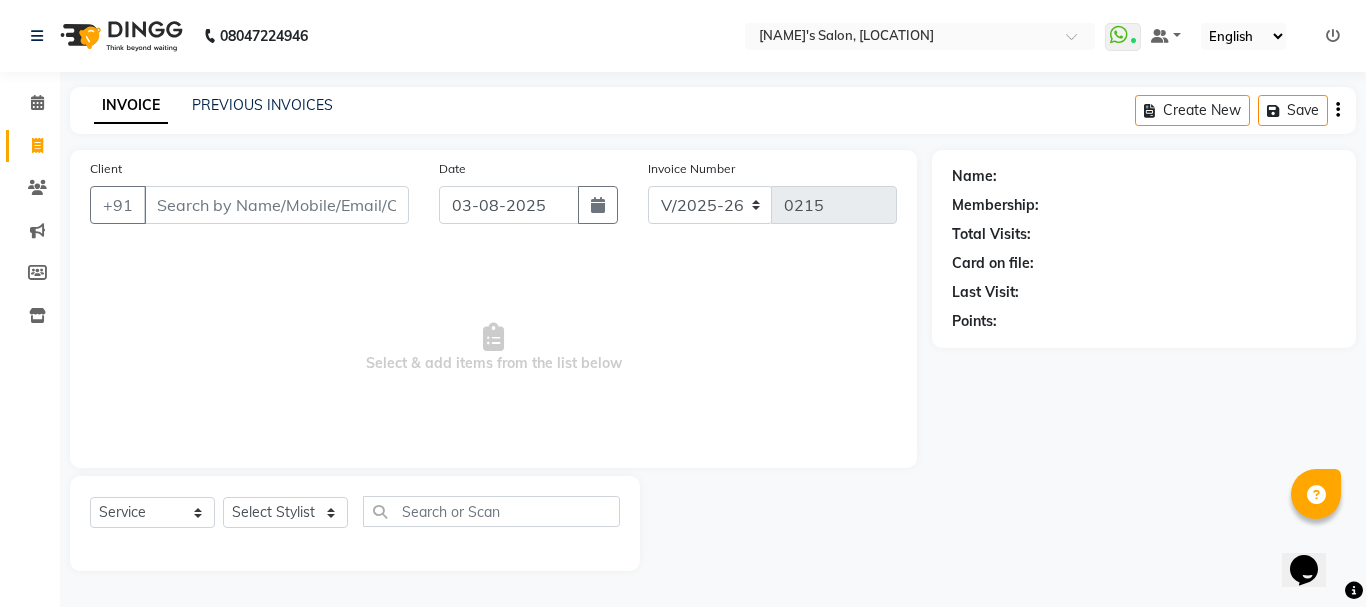 click on "Client" at bounding box center [276, 205] 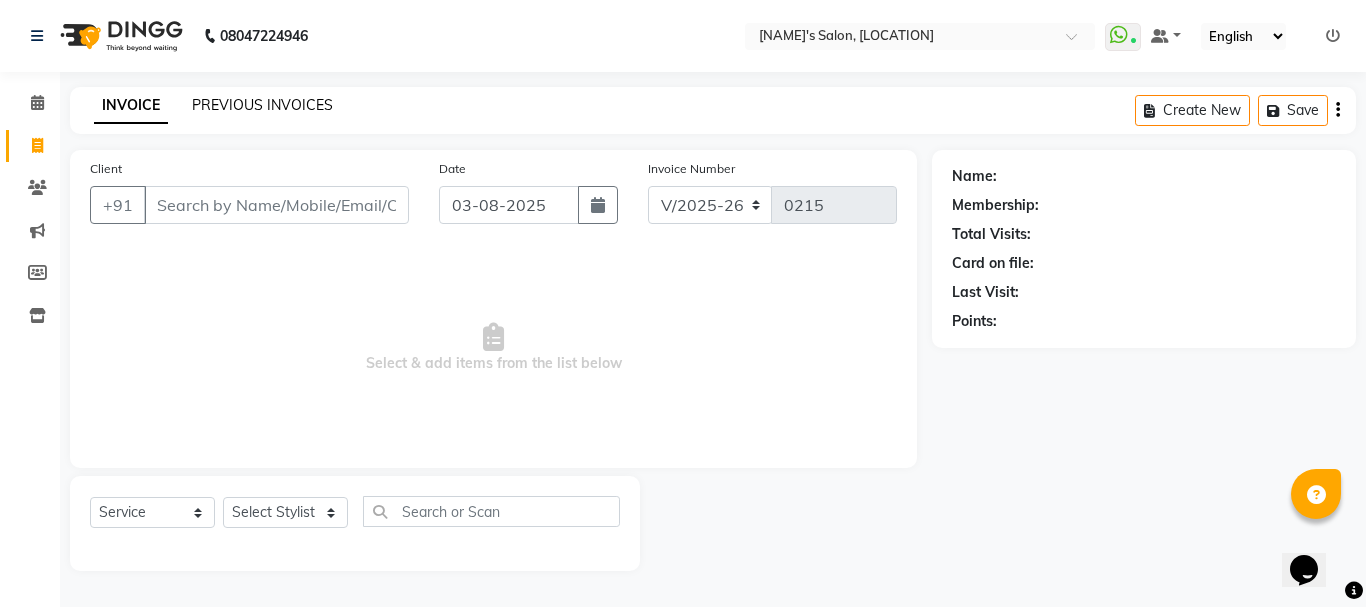 click on "PREVIOUS INVOICES" 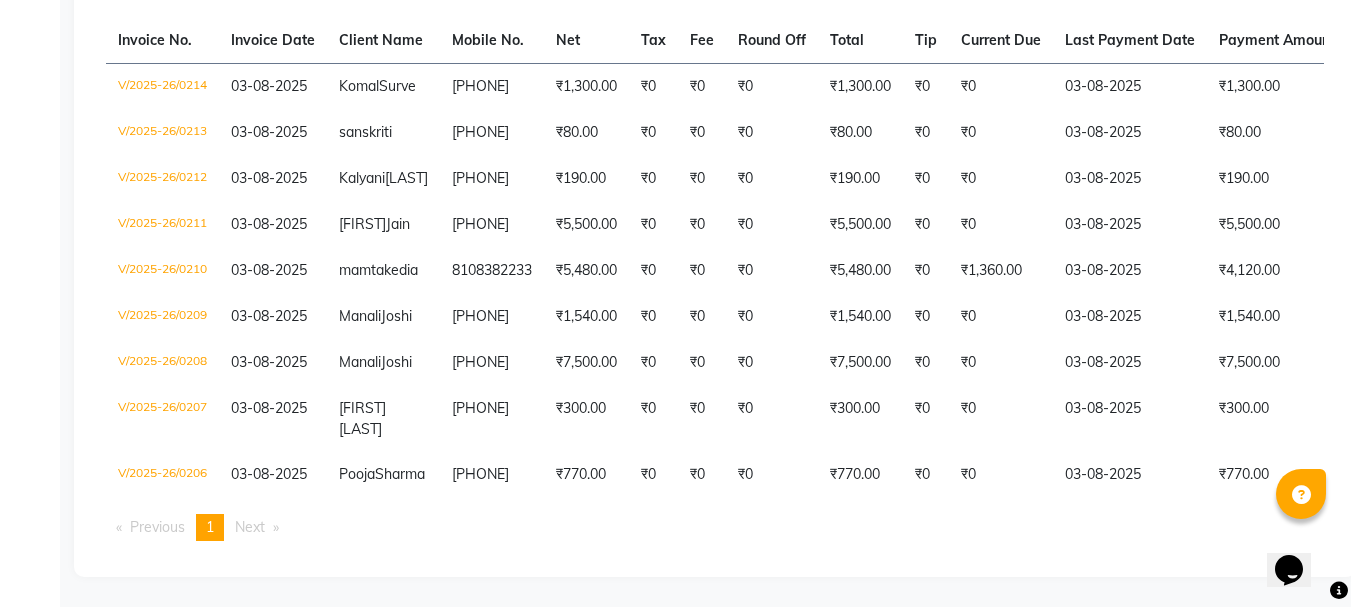 scroll, scrollTop: 400, scrollLeft: 0, axis: vertical 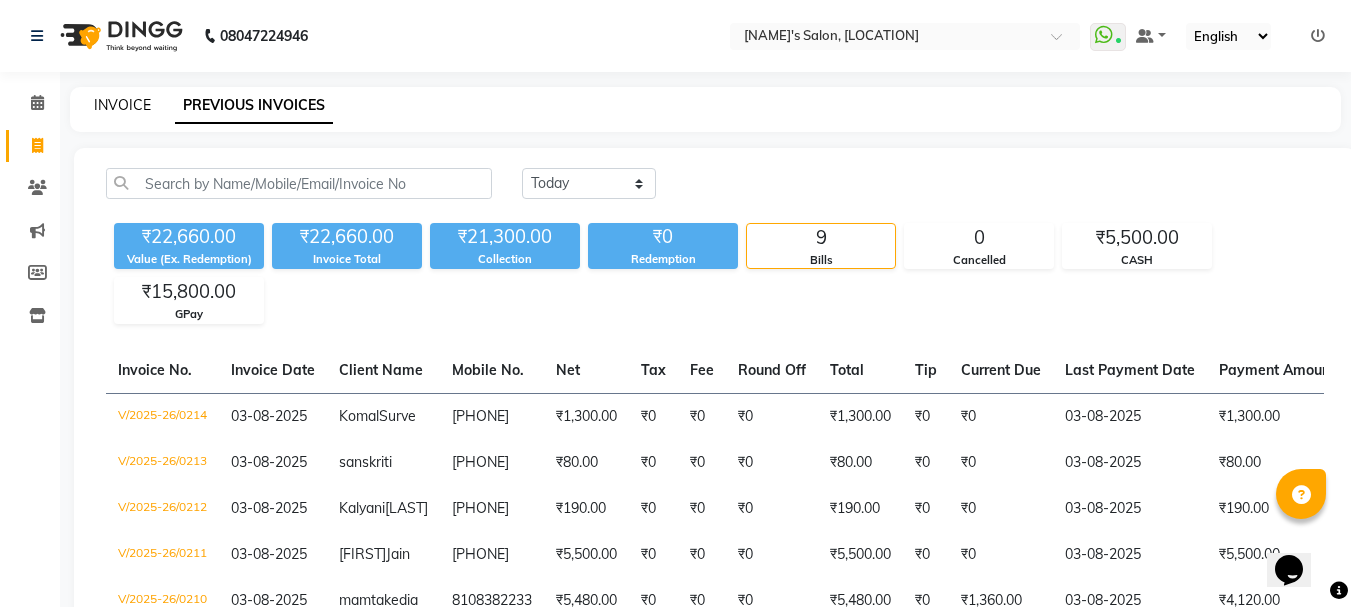 click on "INVOICE" 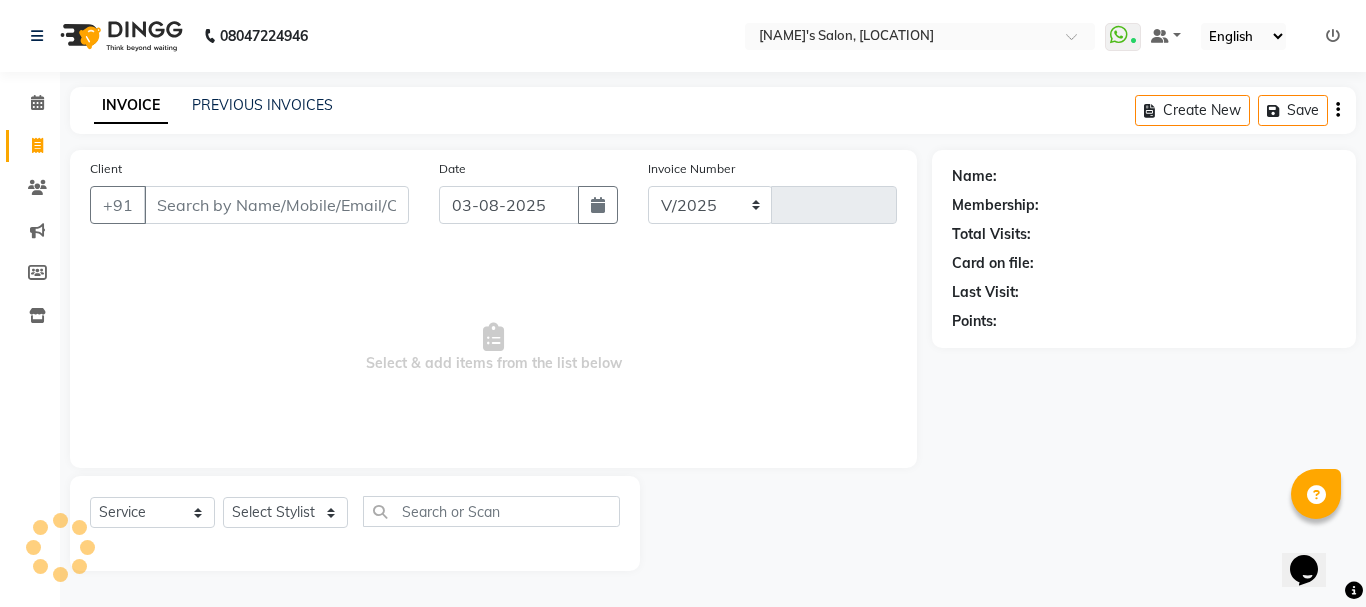 select on "716" 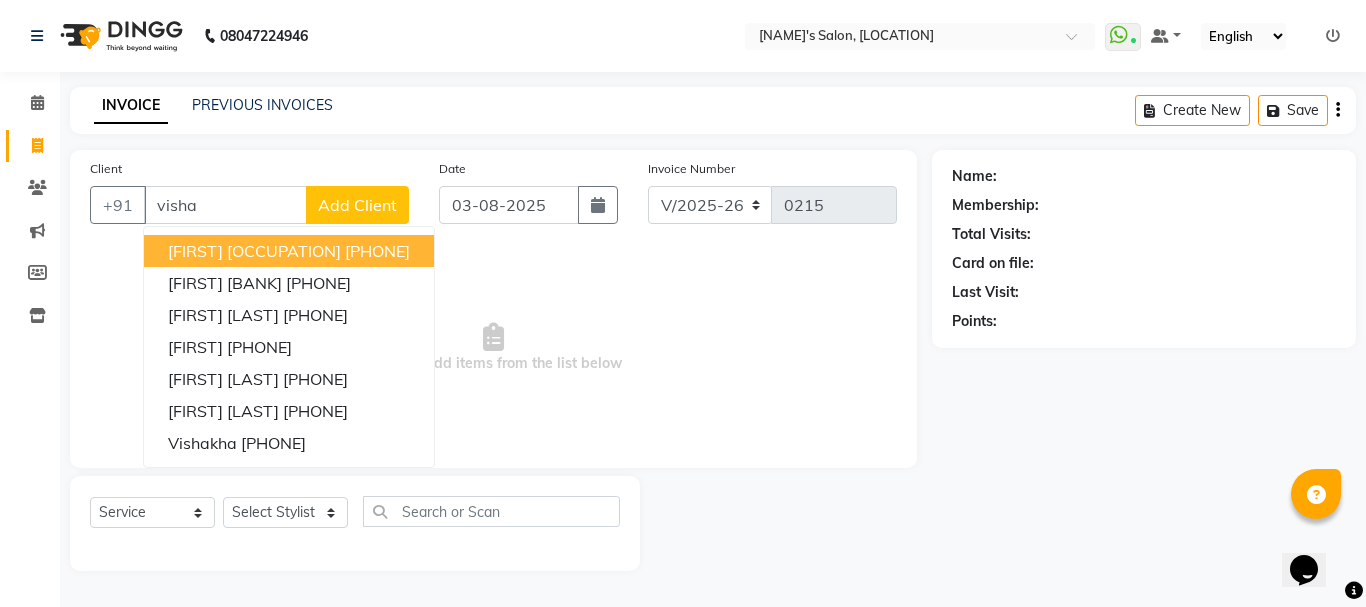 click on "visha" at bounding box center [225, 205] 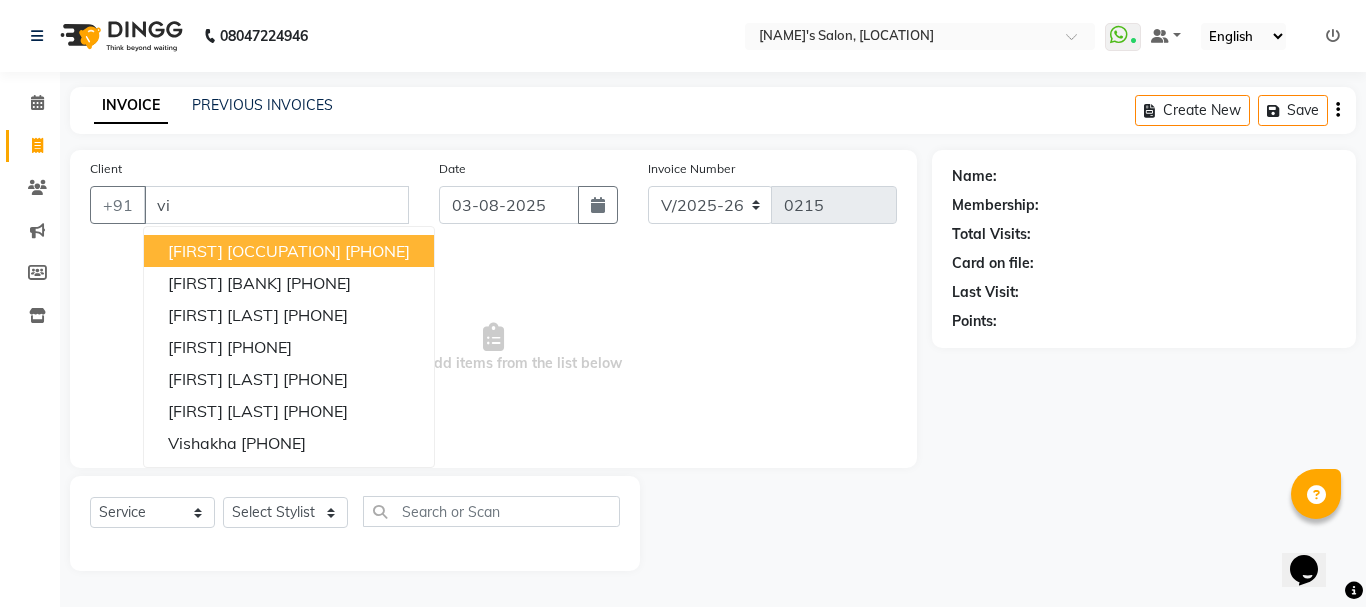 type on "v" 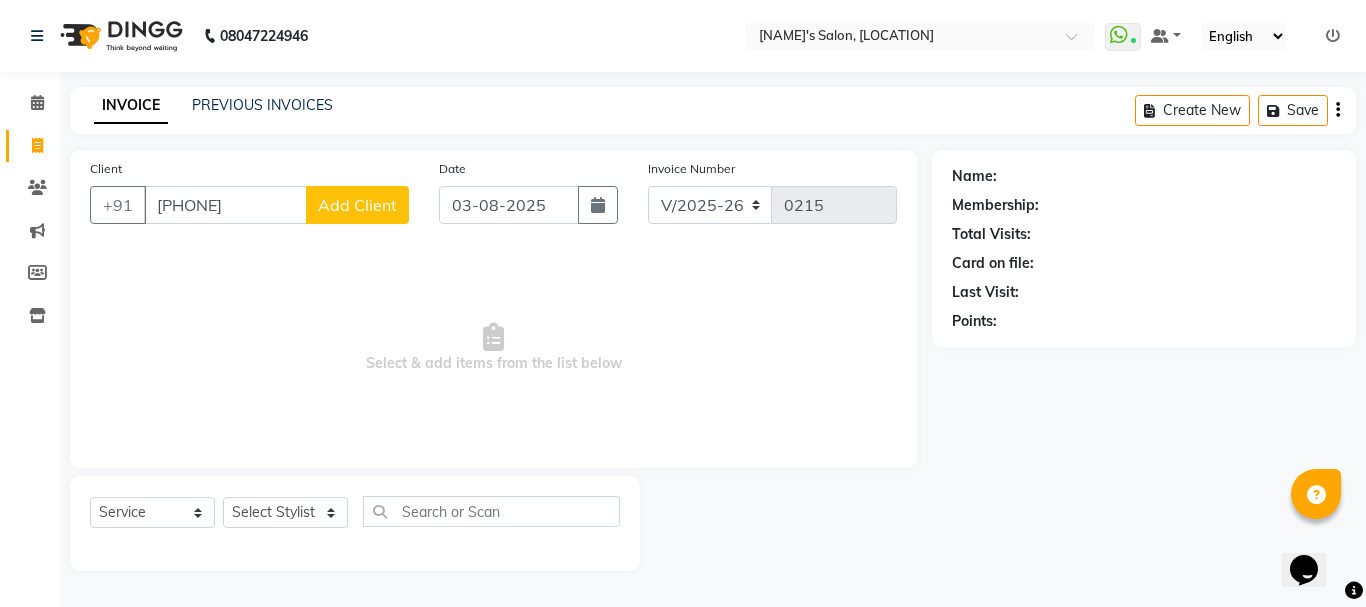 type on "[PHONE]" 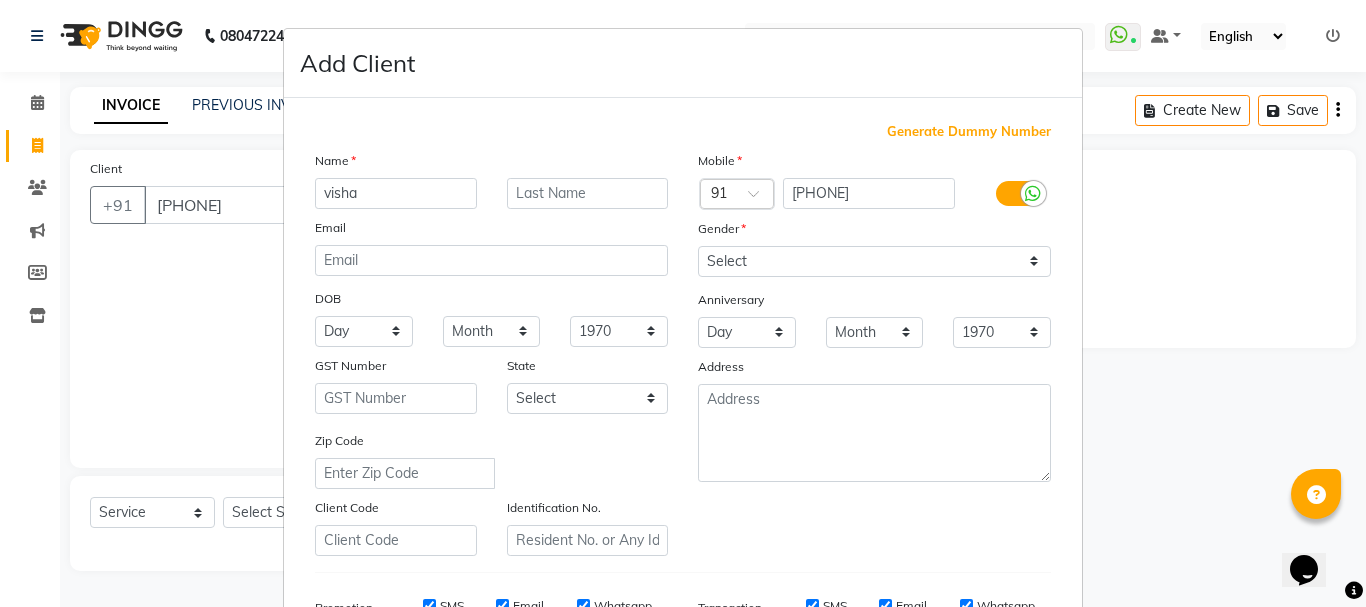 type on "visha" 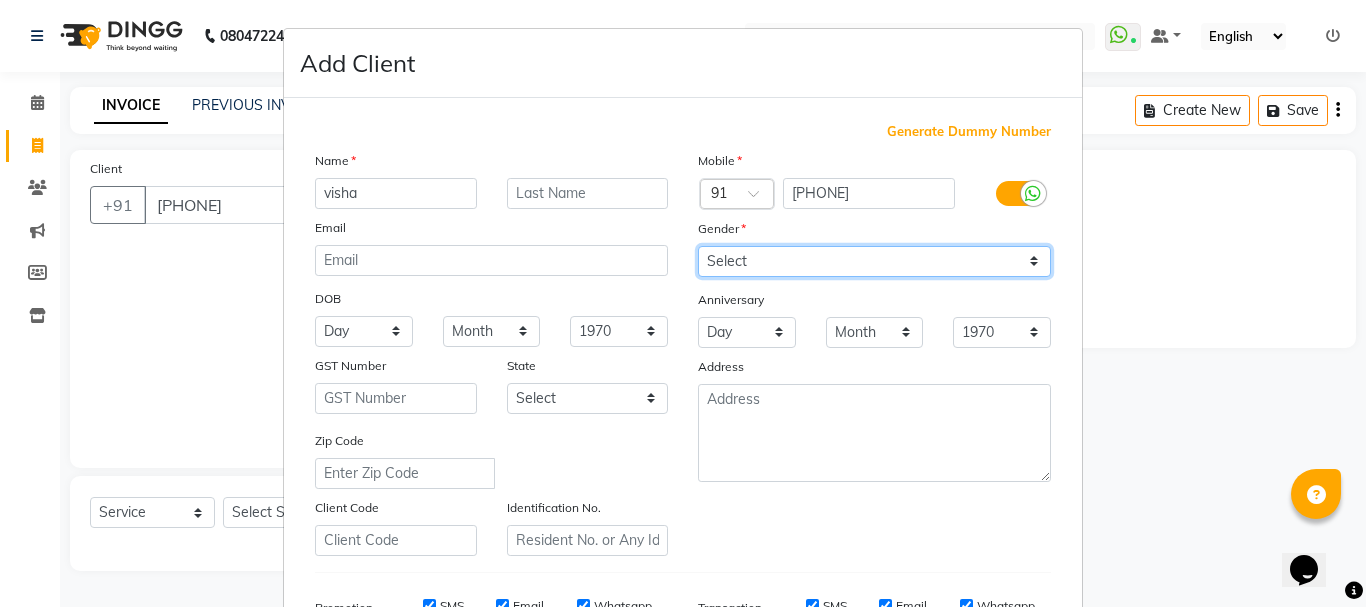 click on "Select Male Female Other Prefer Not To Say" at bounding box center (874, 261) 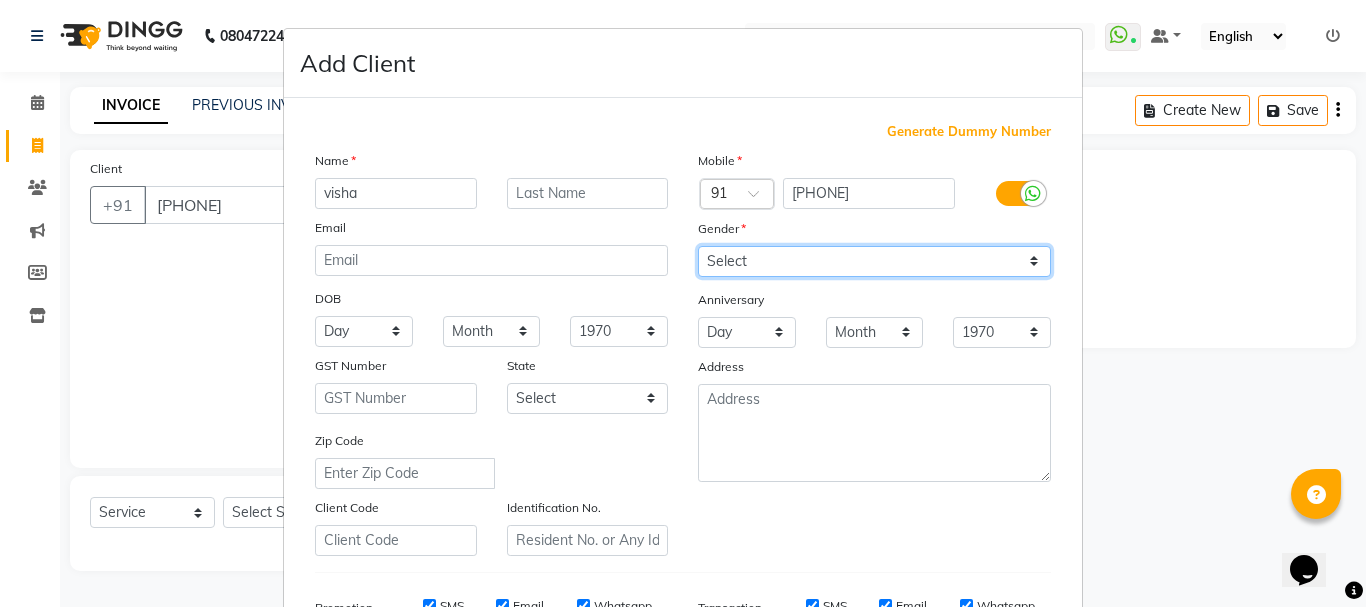 select on "female" 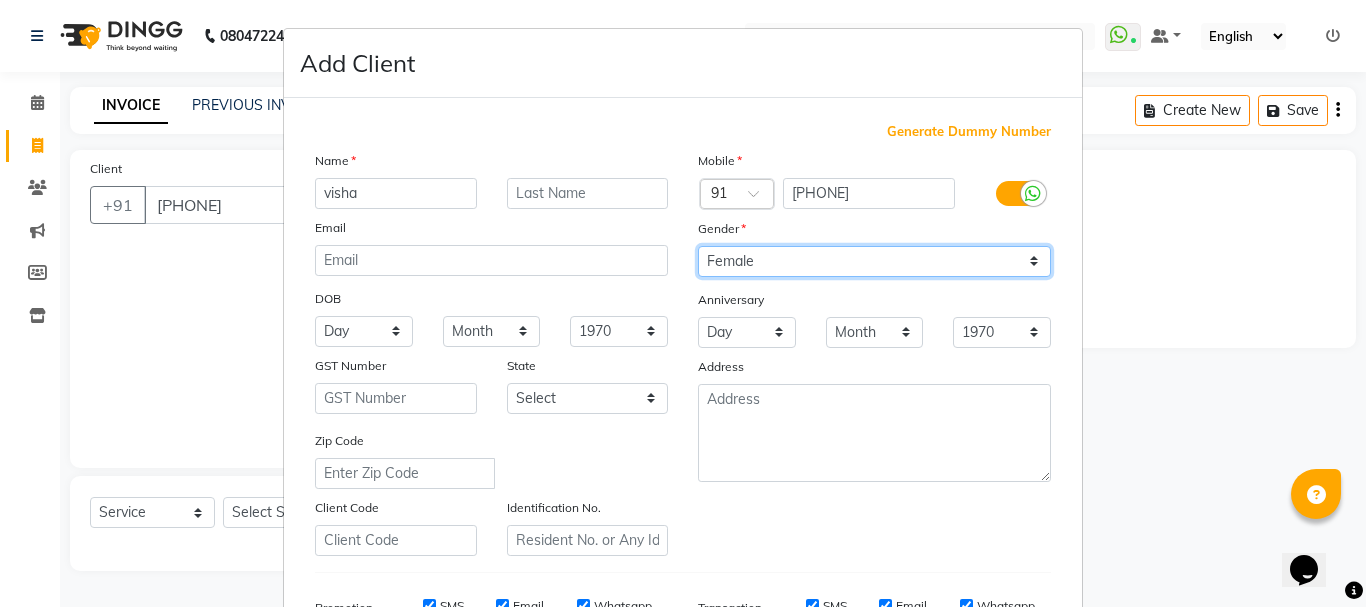 click on "Select Male Female Other Prefer Not To Say" at bounding box center [874, 261] 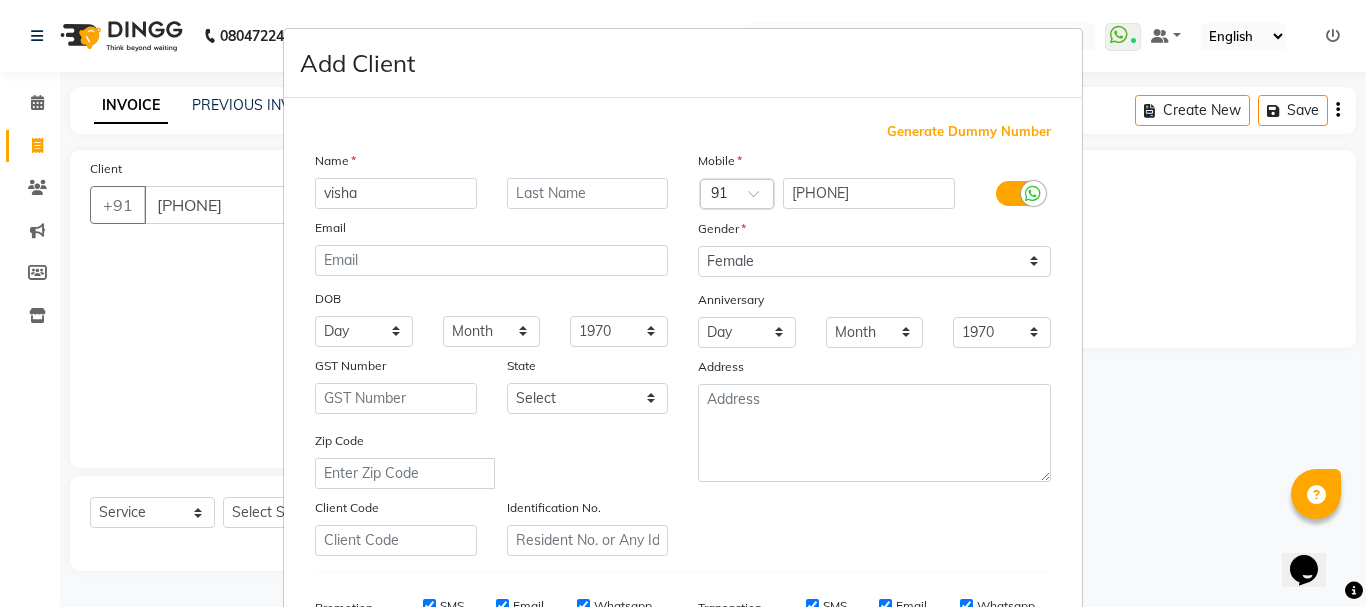 click at bounding box center [1354, 591] 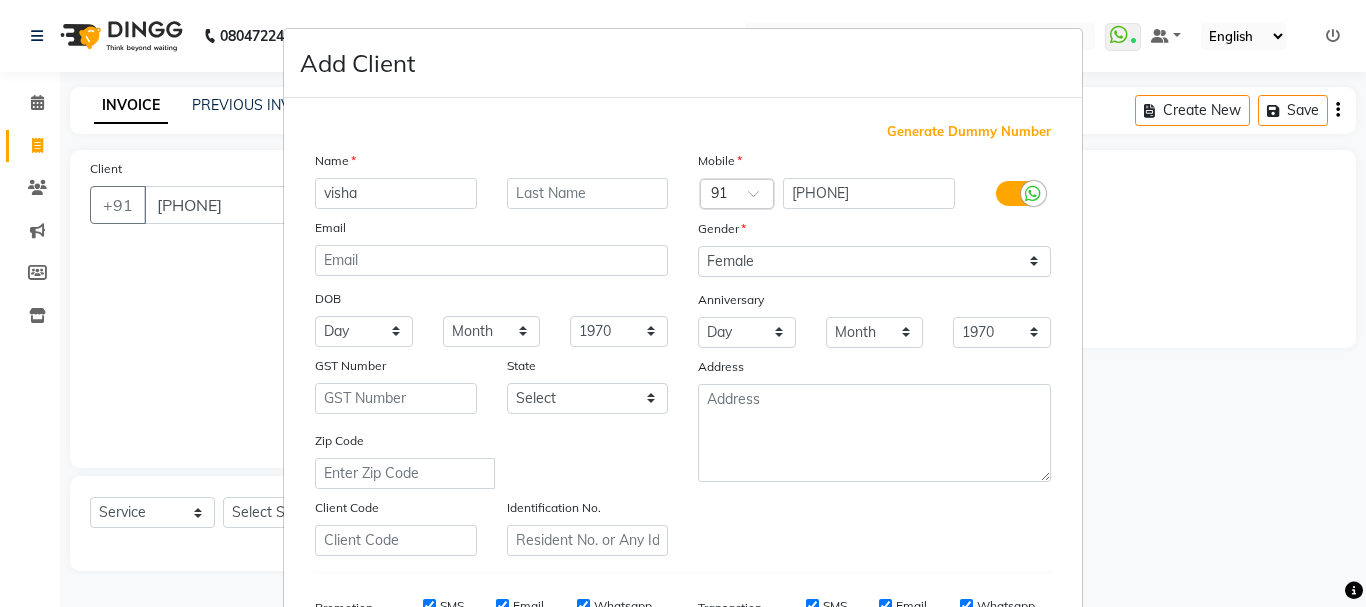 click at bounding box center [1354, 591] 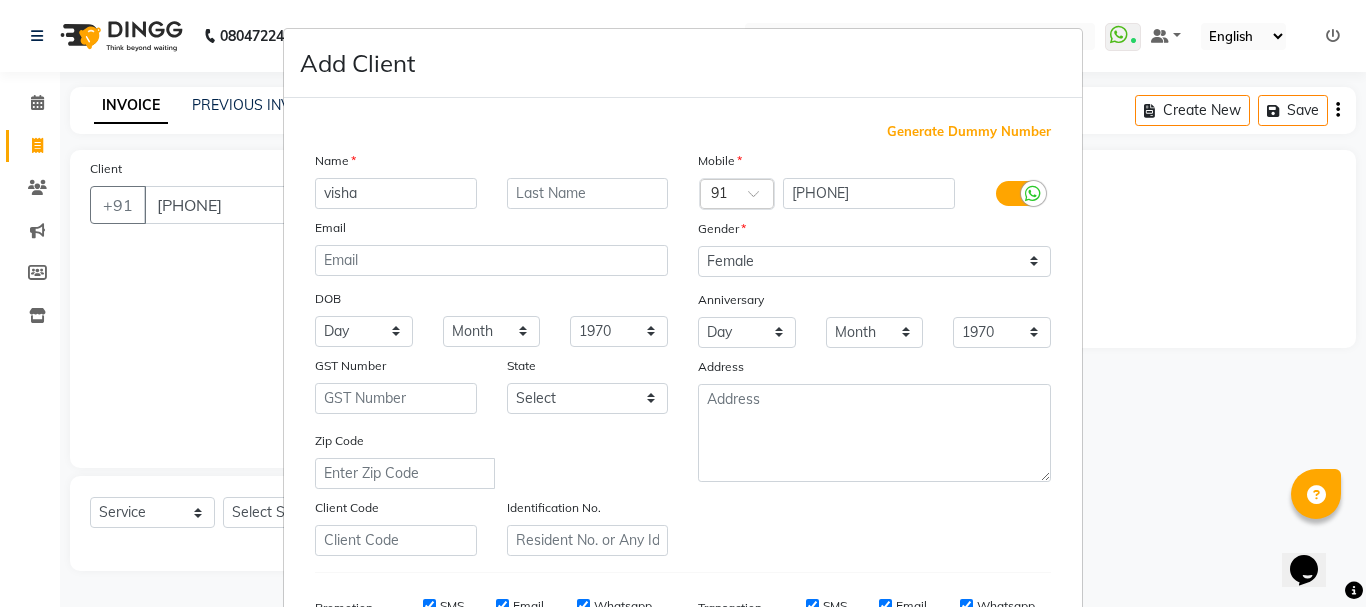 click at bounding box center [1354, 591] 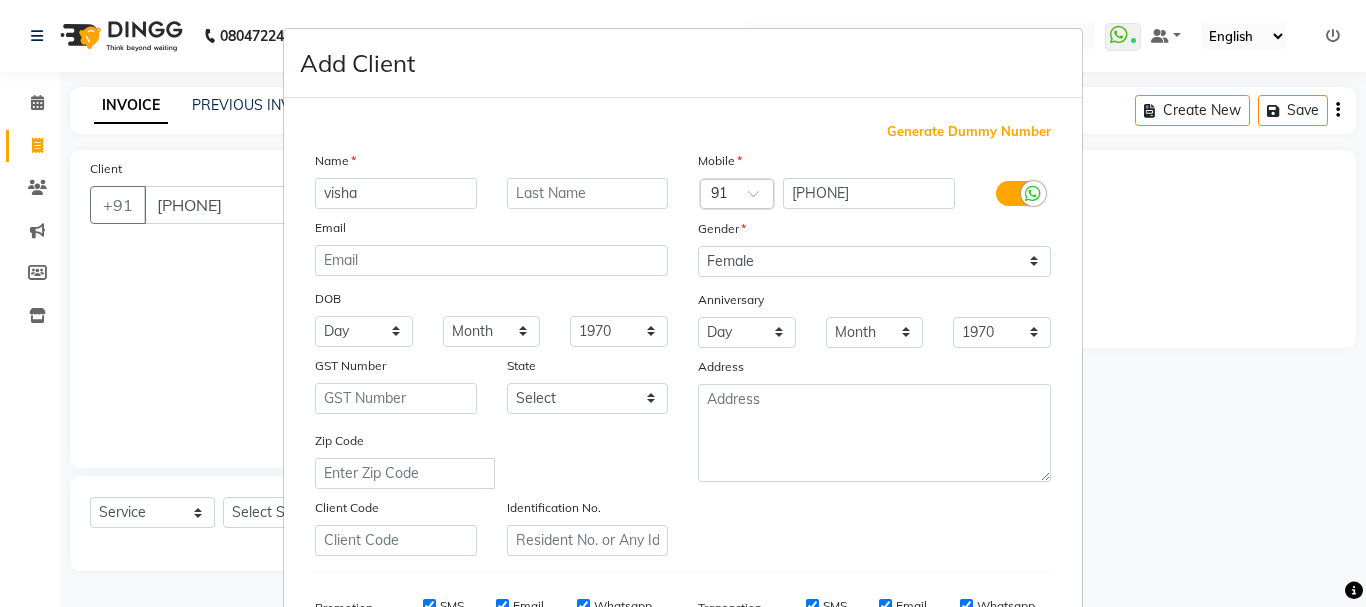 click at bounding box center (1354, 591) 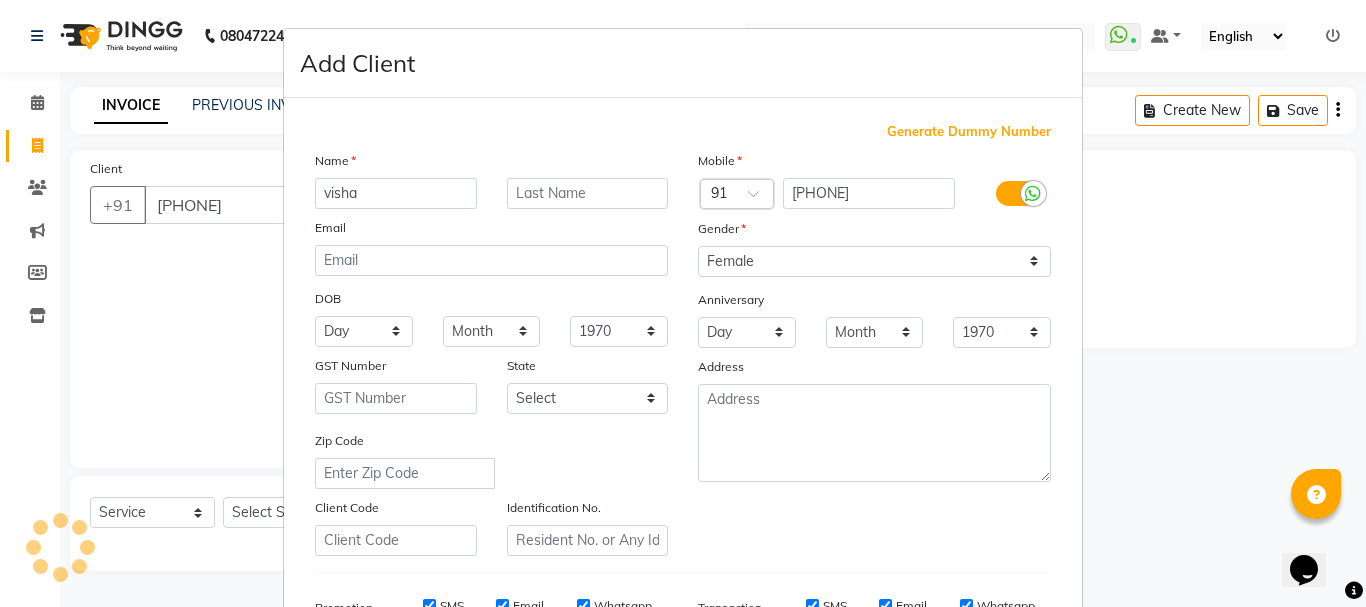 click at bounding box center (1354, 591) 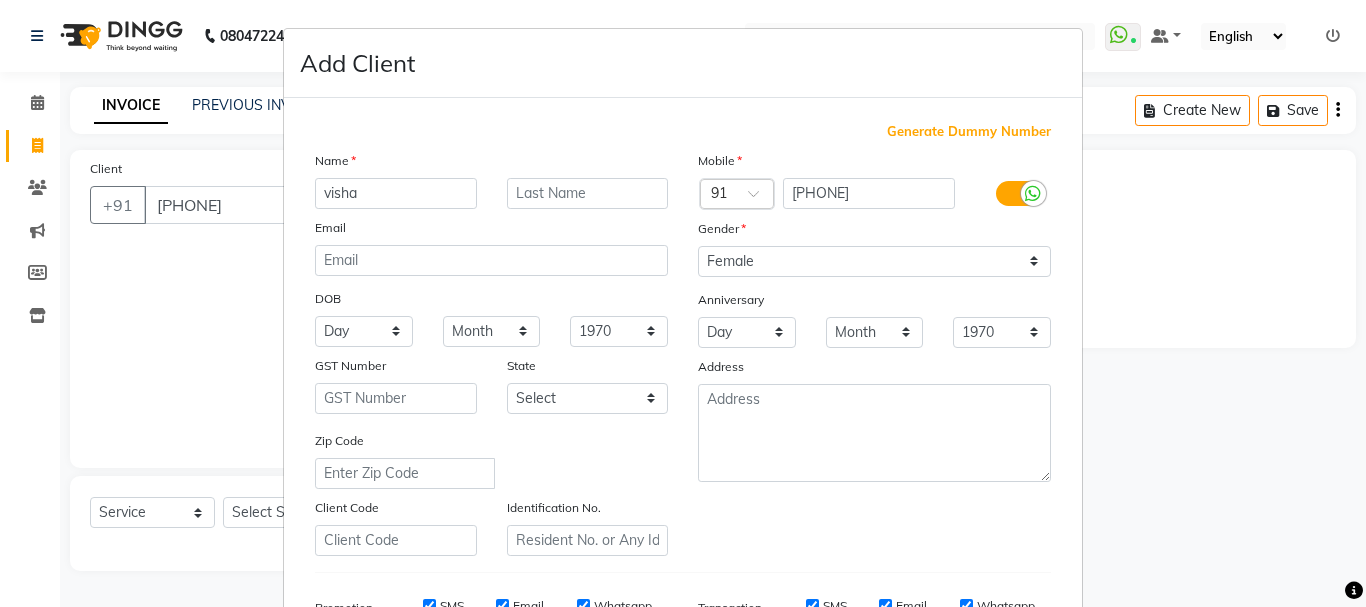 click at bounding box center [1354, 591] 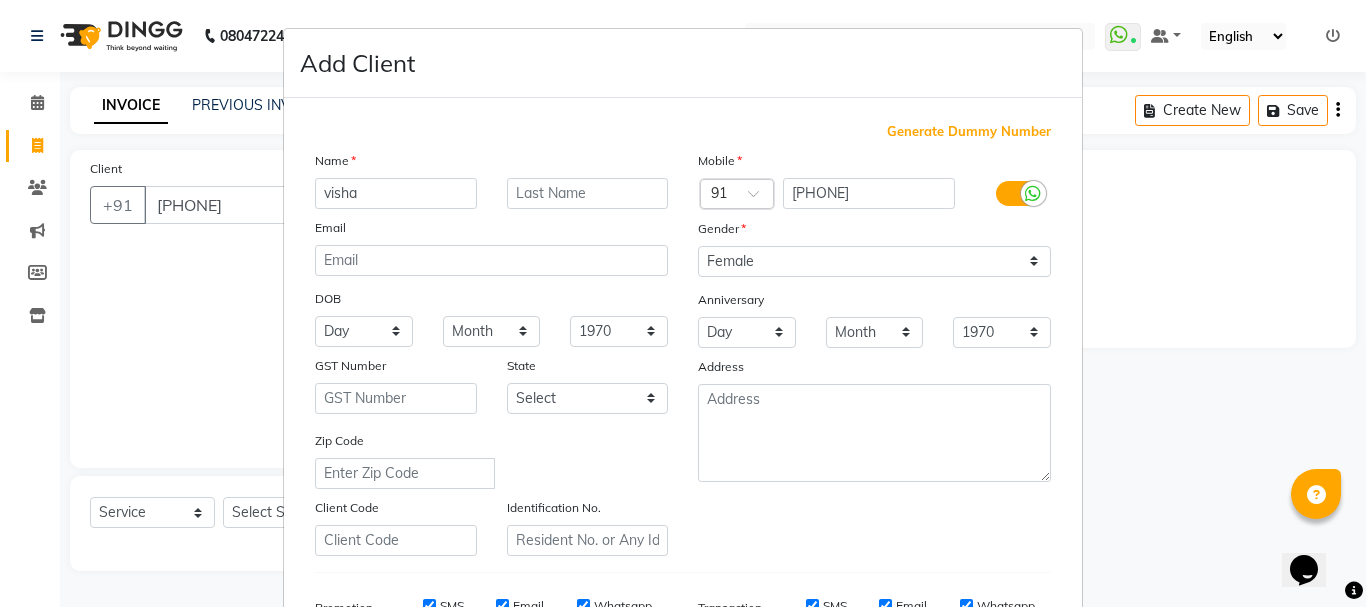 click at bounding box center [1354, 591] 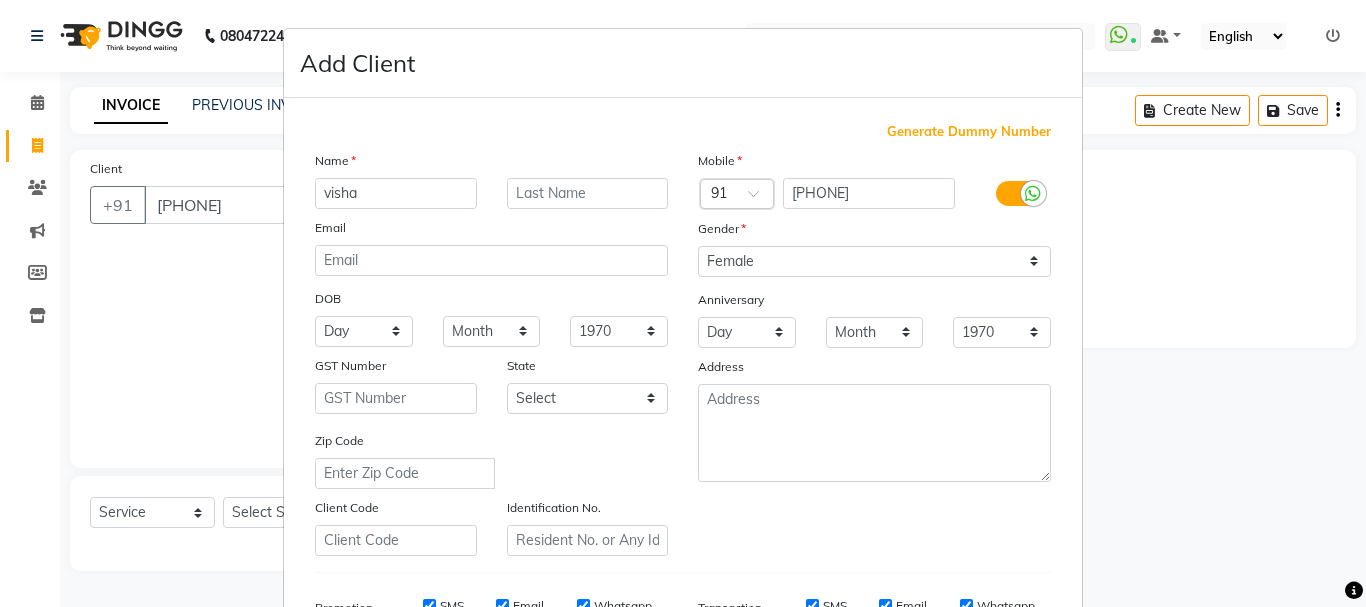 click at bounding box center (1354, 591) 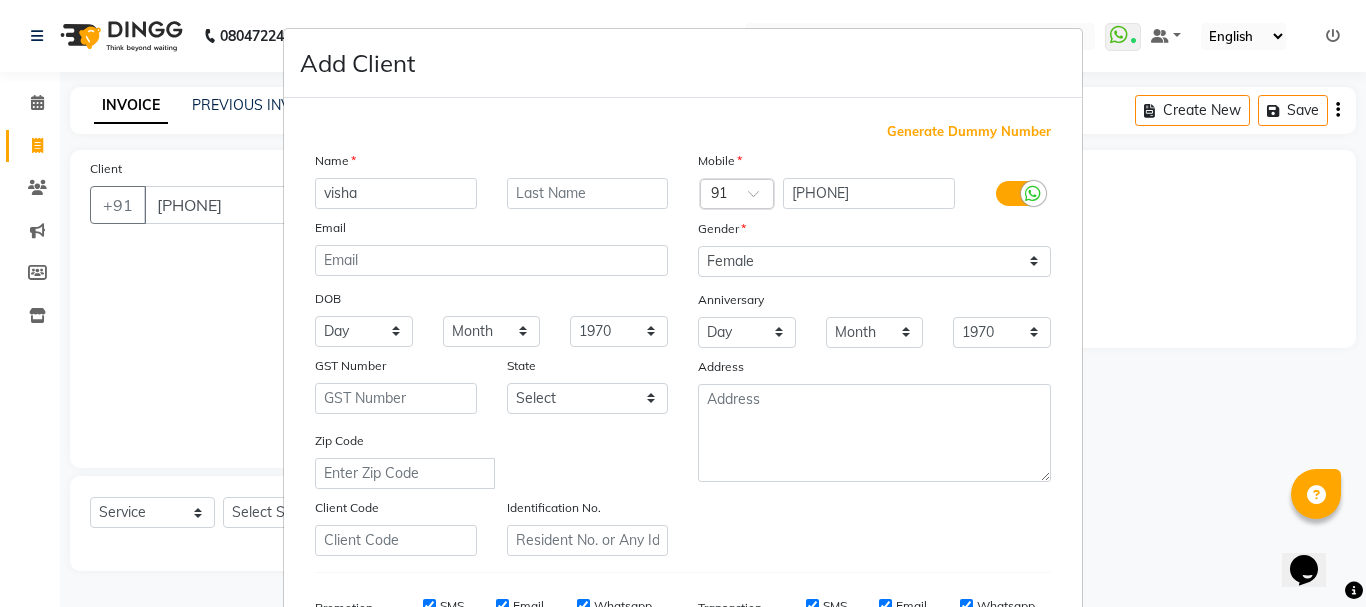 click at bounding box center [1354, 591] 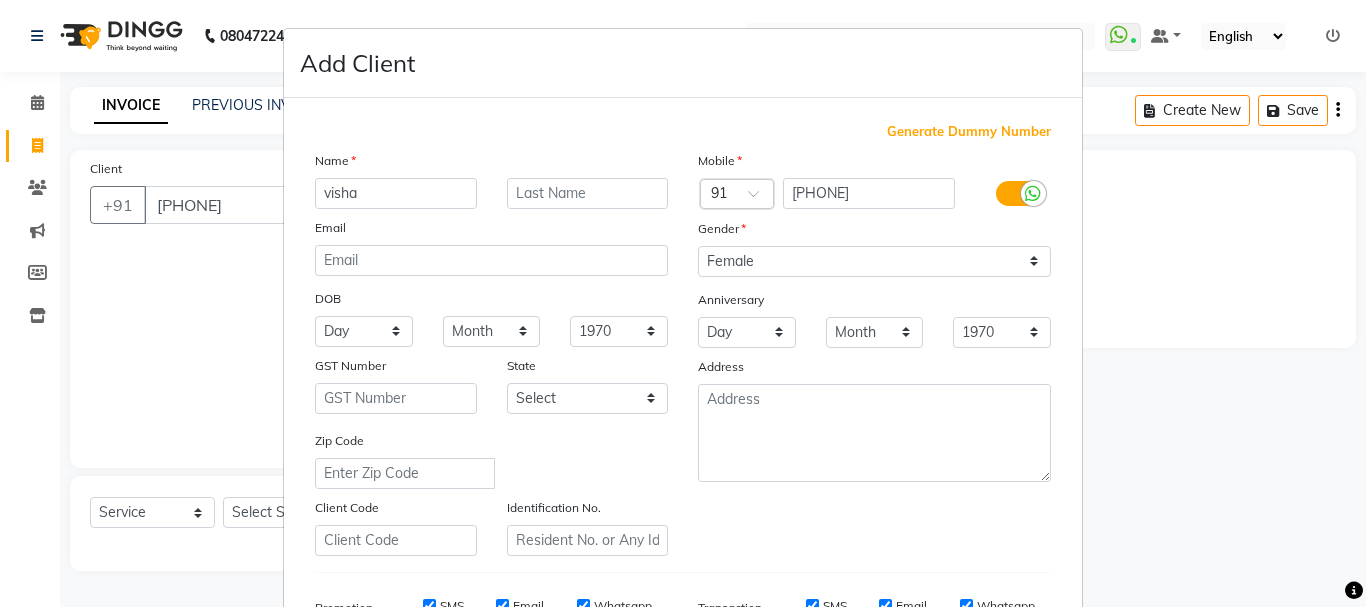 click at bounding box center (1354, 591) 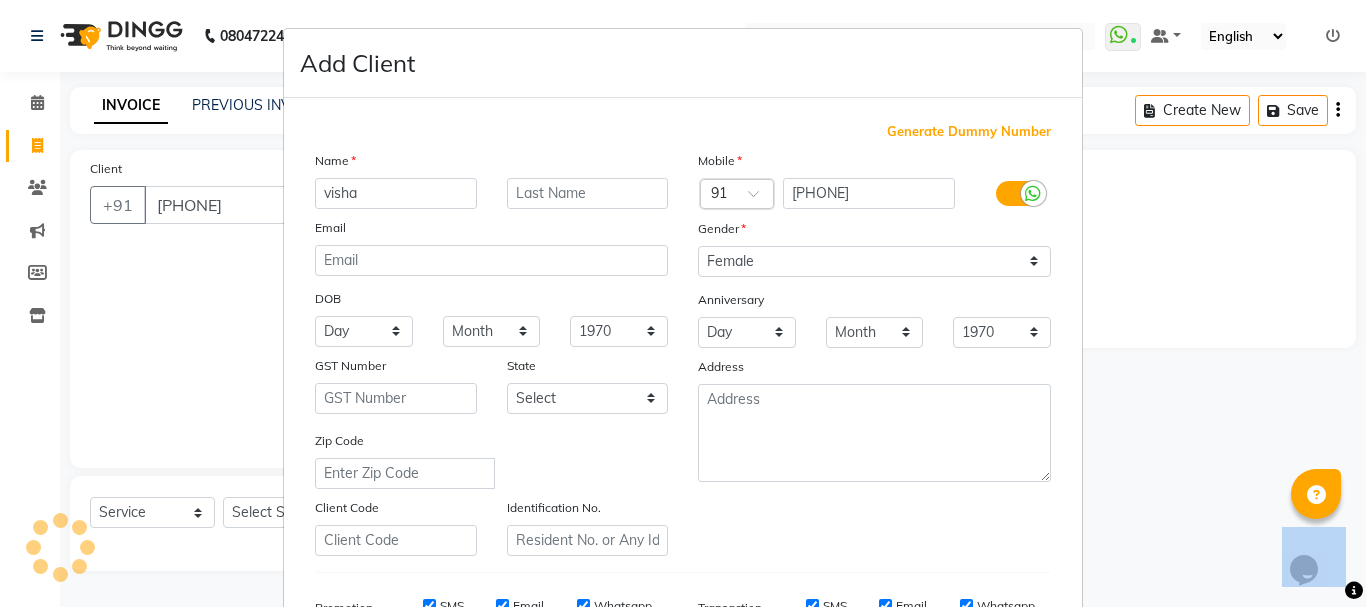 click at bounding box center (1354, 591) 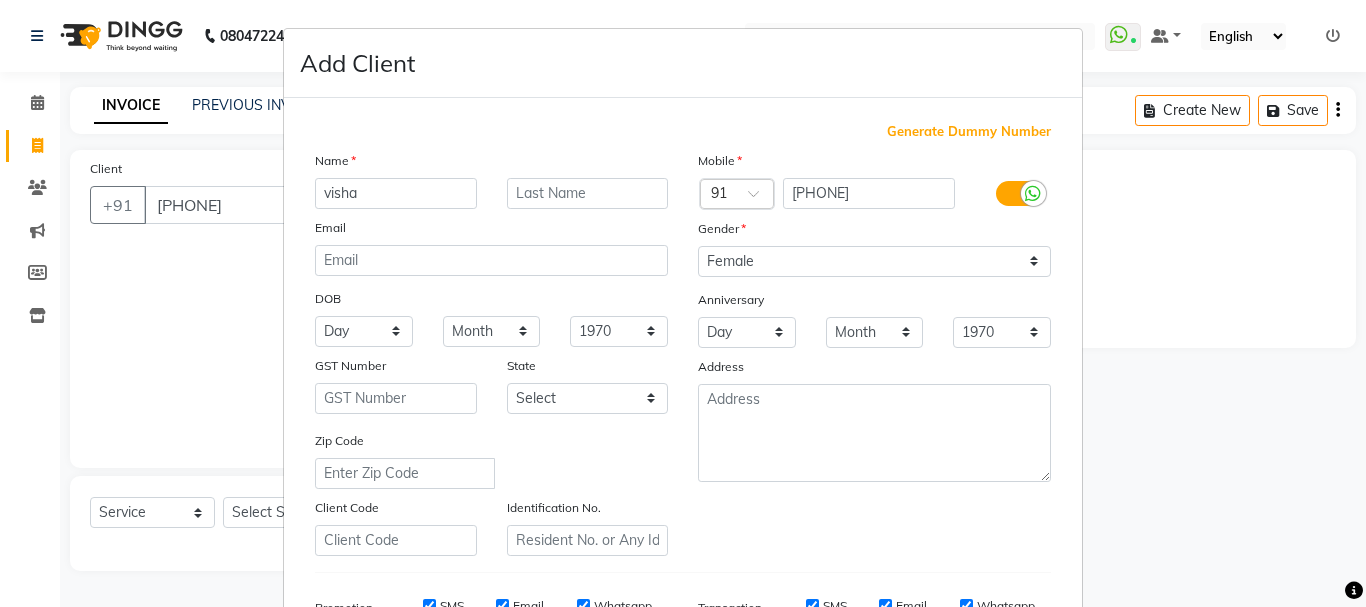 click at bounding box center (1354, 591) 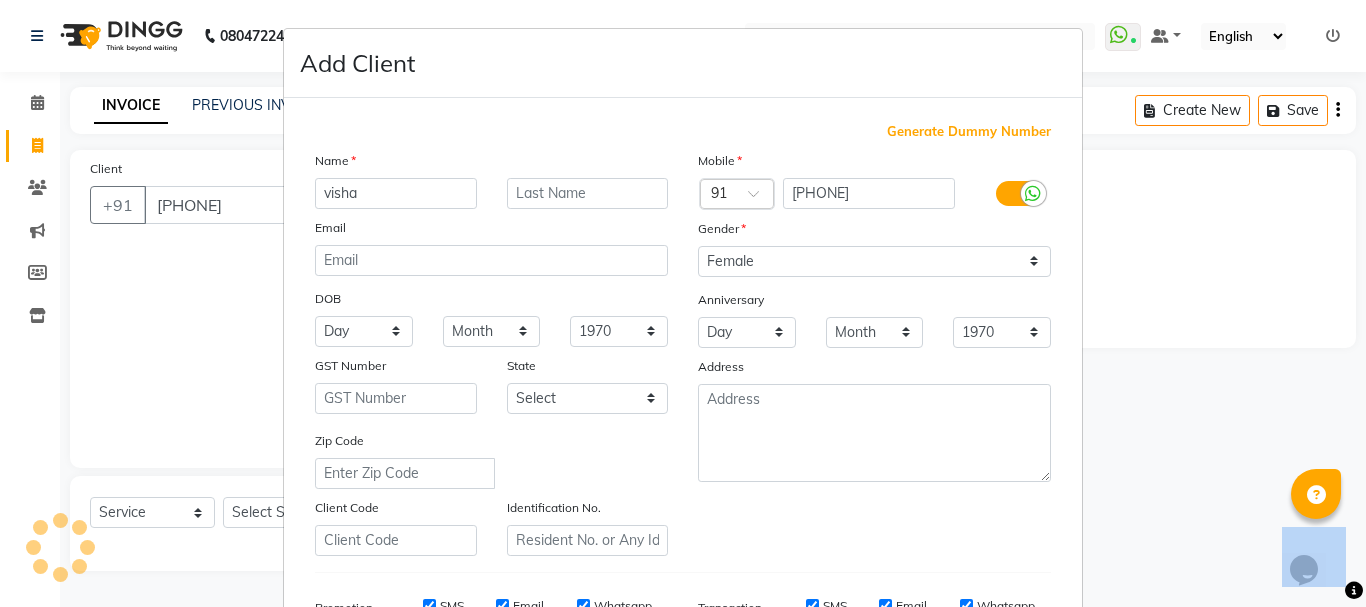 click at bounding box center [1354, 591] 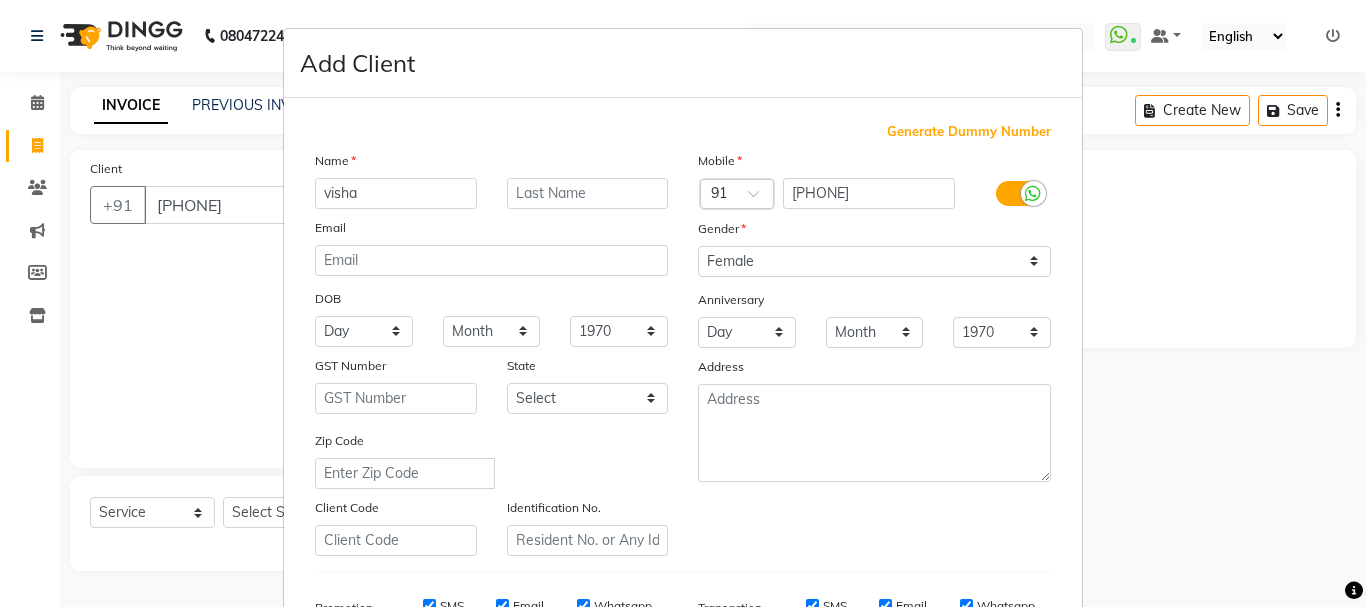 click at bounding box center (1354, 591) 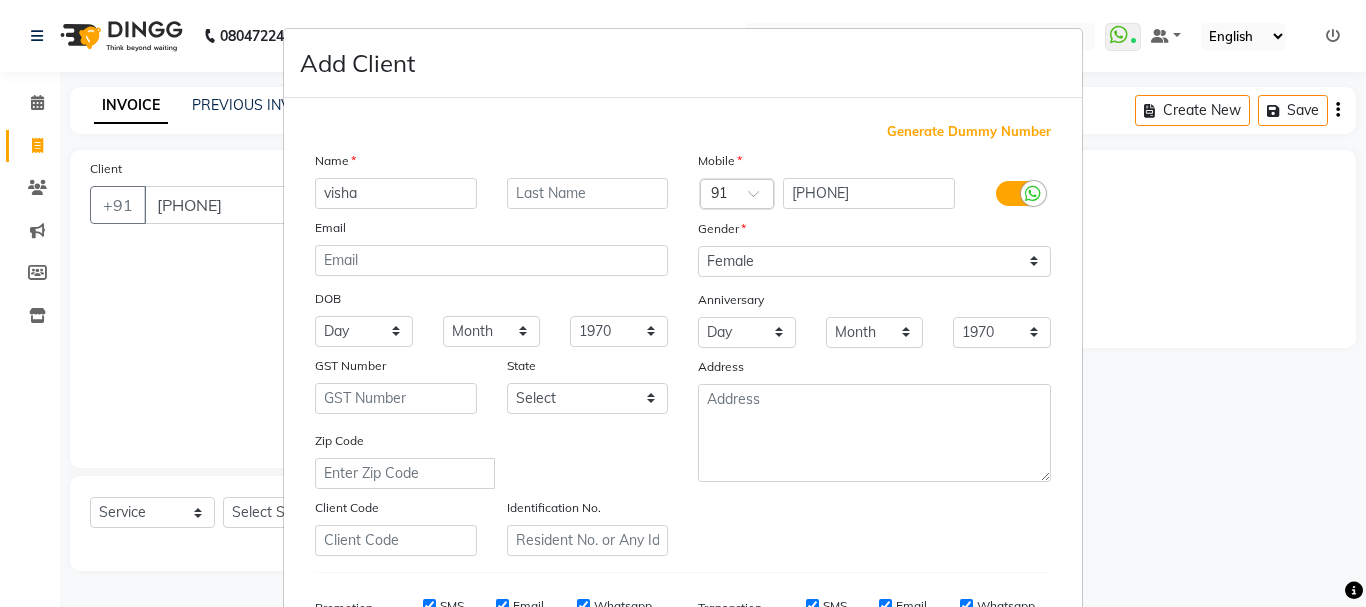 click at bounding box center [1354, 591] 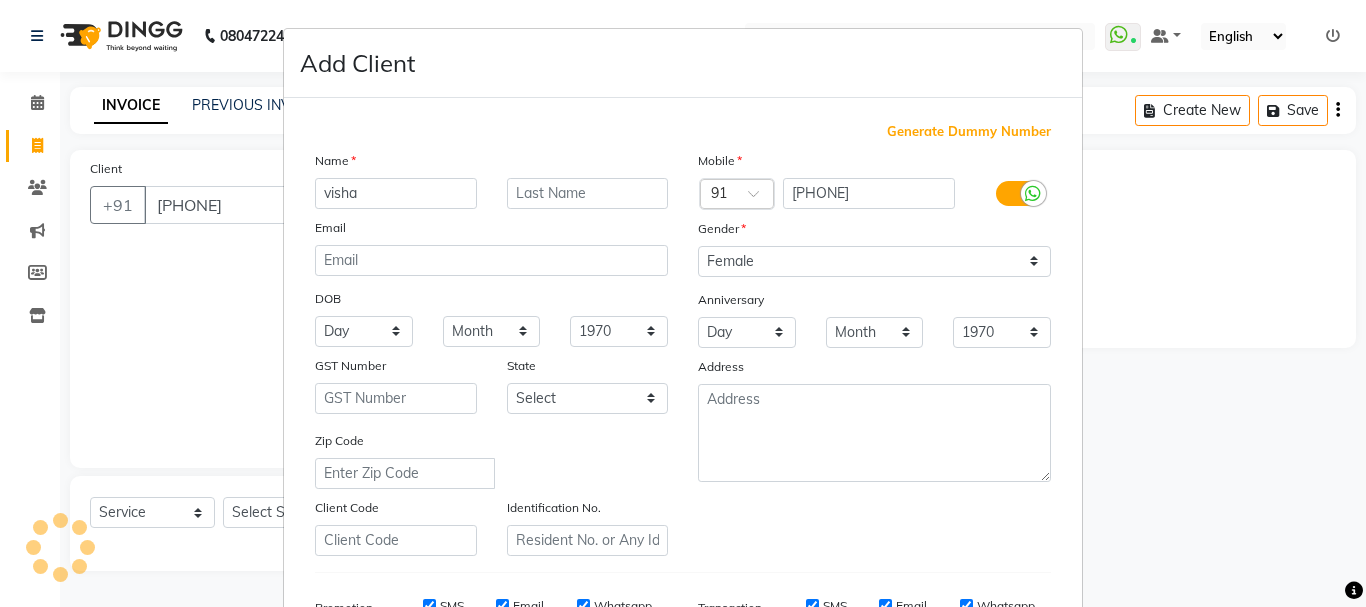 click at bounding box center [1354, 591] 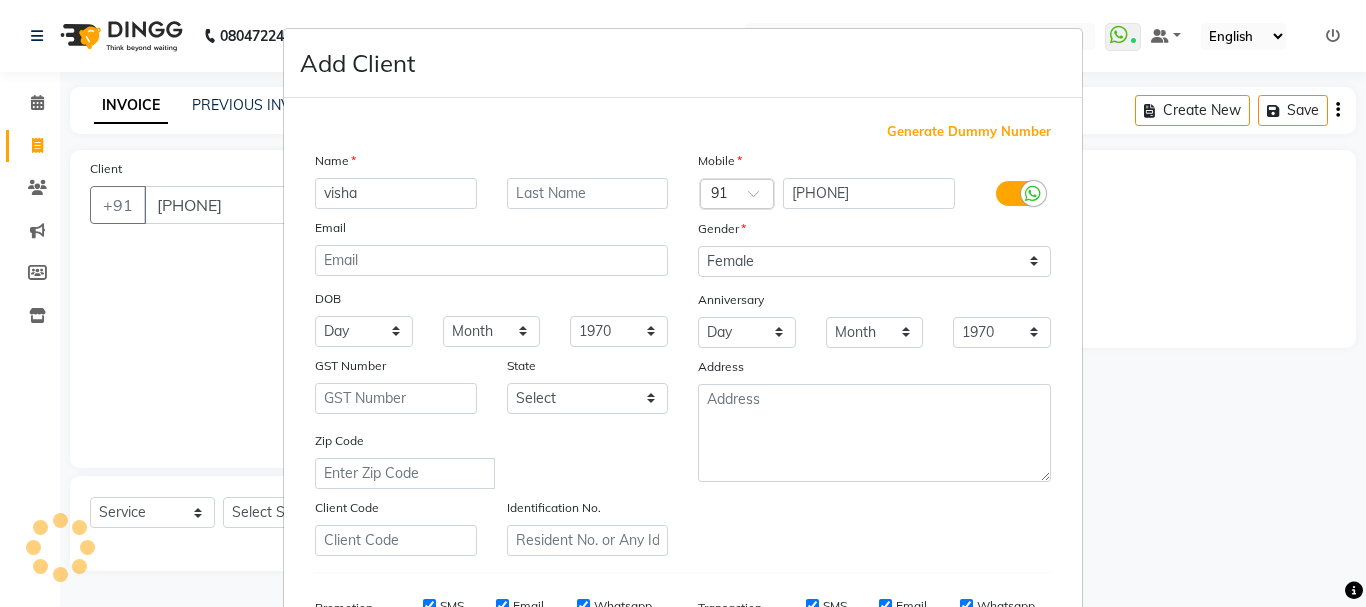click at bounding box center (1354, 591) 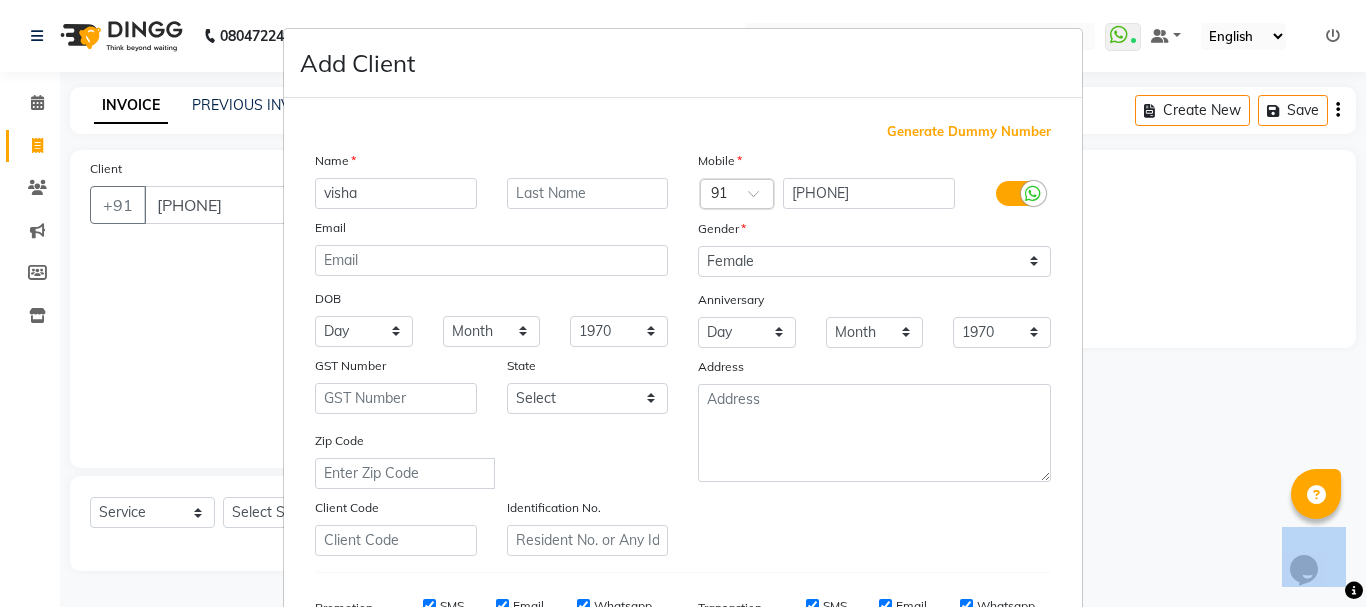 click at bounding box center [1354, 591] 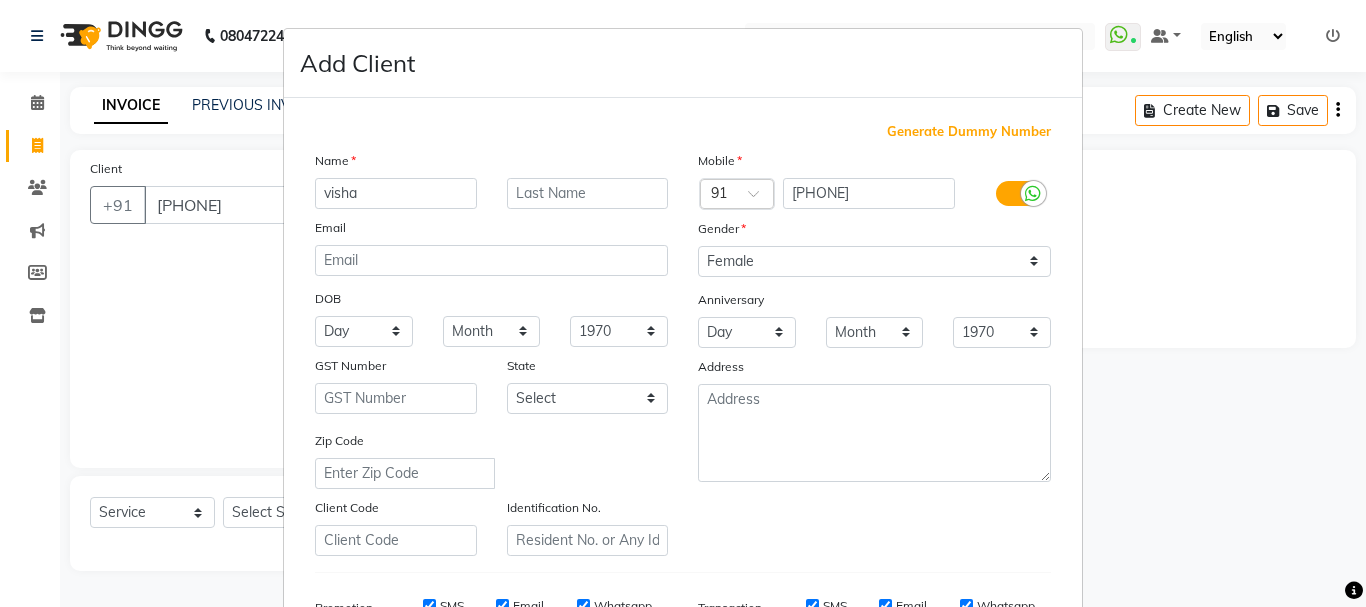 click at bounding box center (1354, 591) 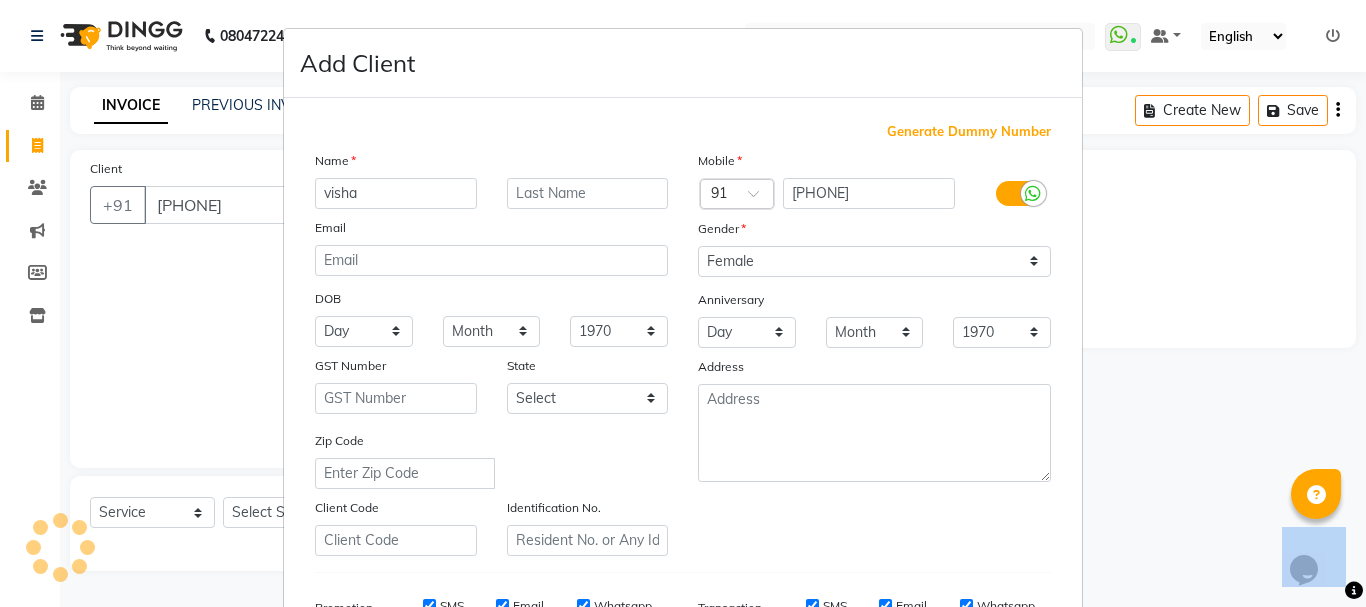 click at bounding box center [1354, 591] 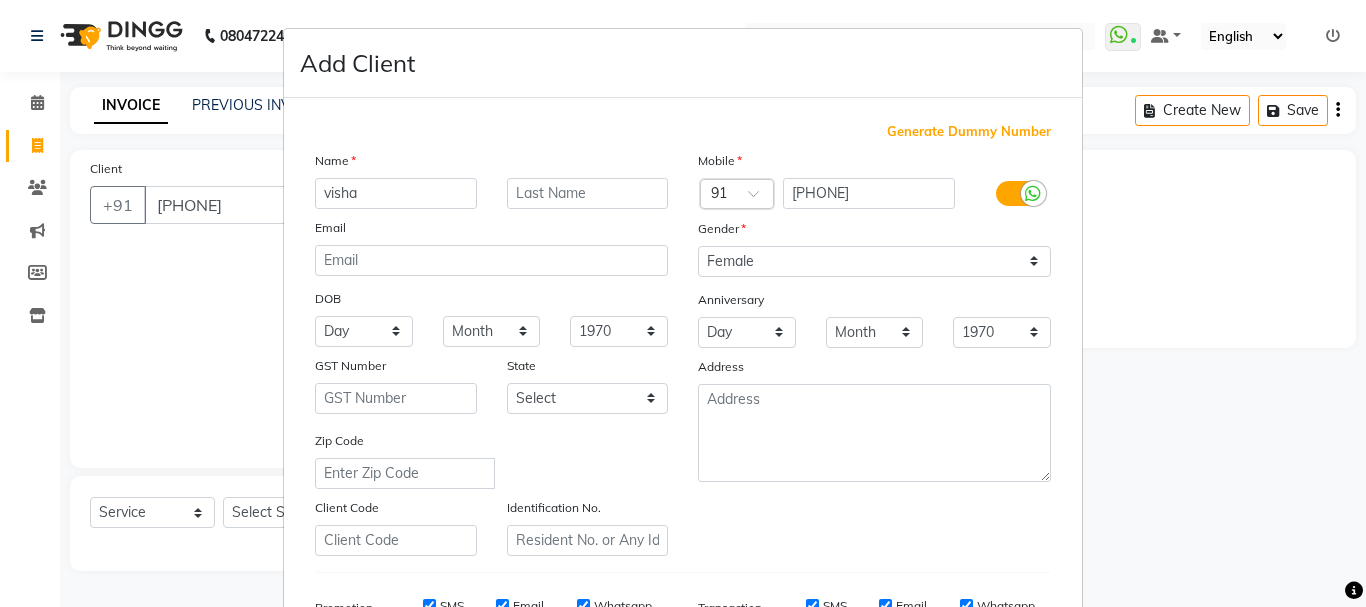 click at bounding box center [1354, 591] 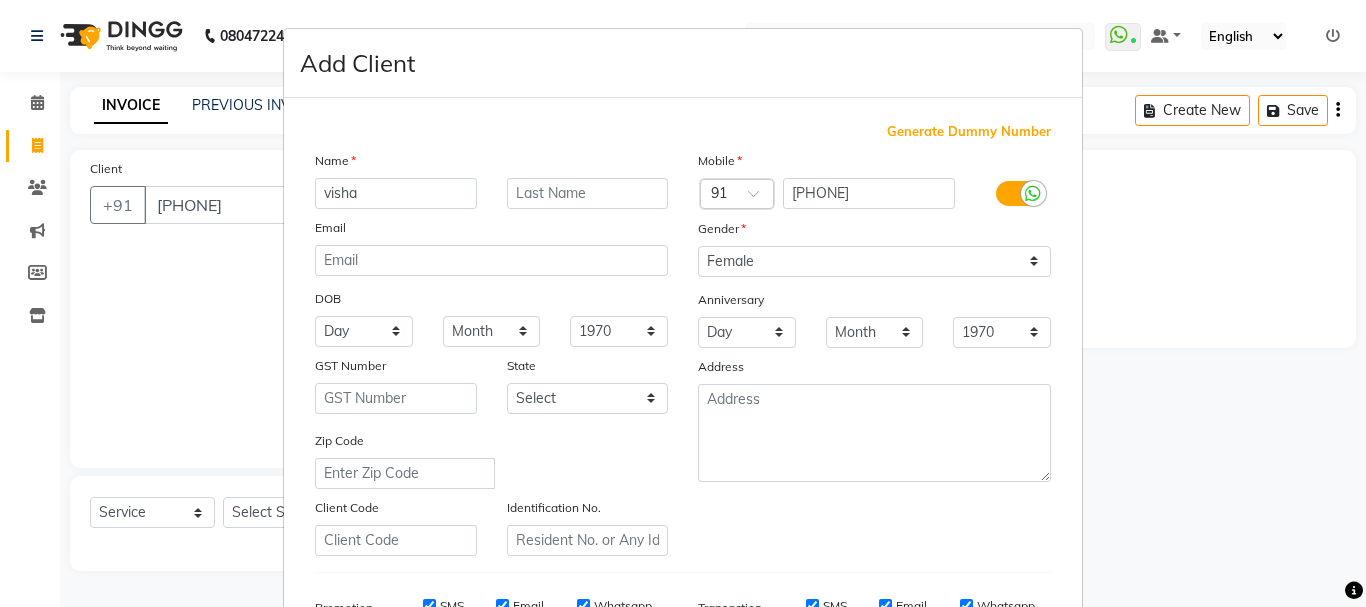click at bounding box center (1354, 591) 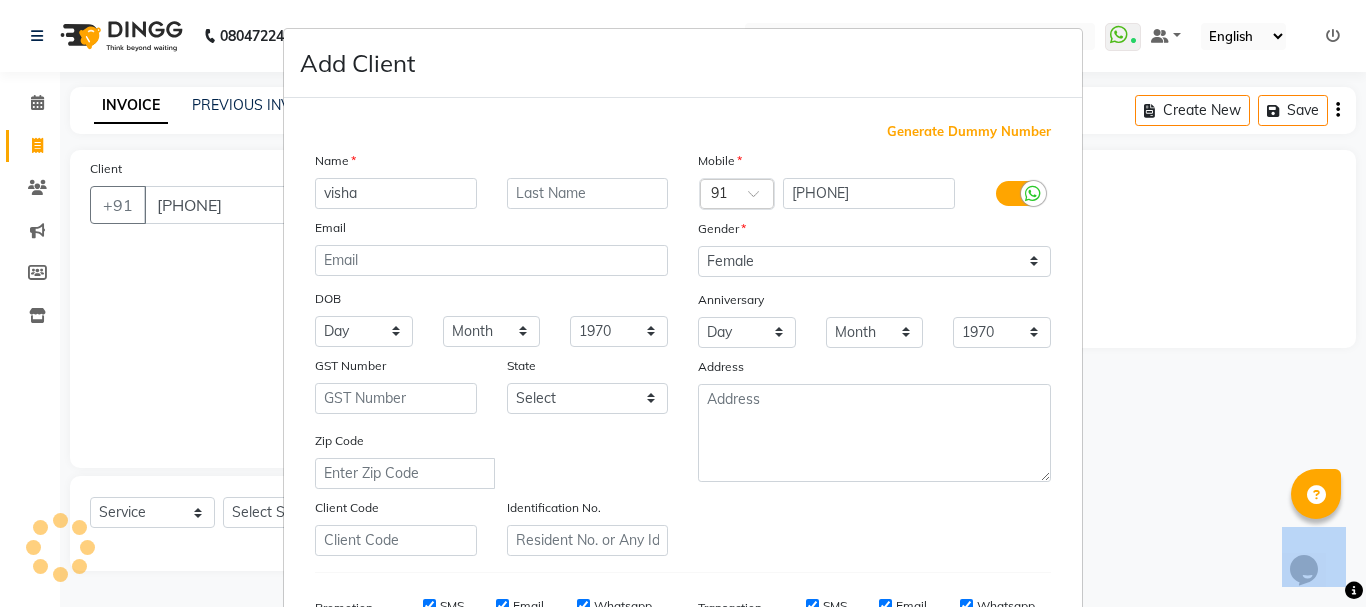 click at bounding box center (1354, 591) 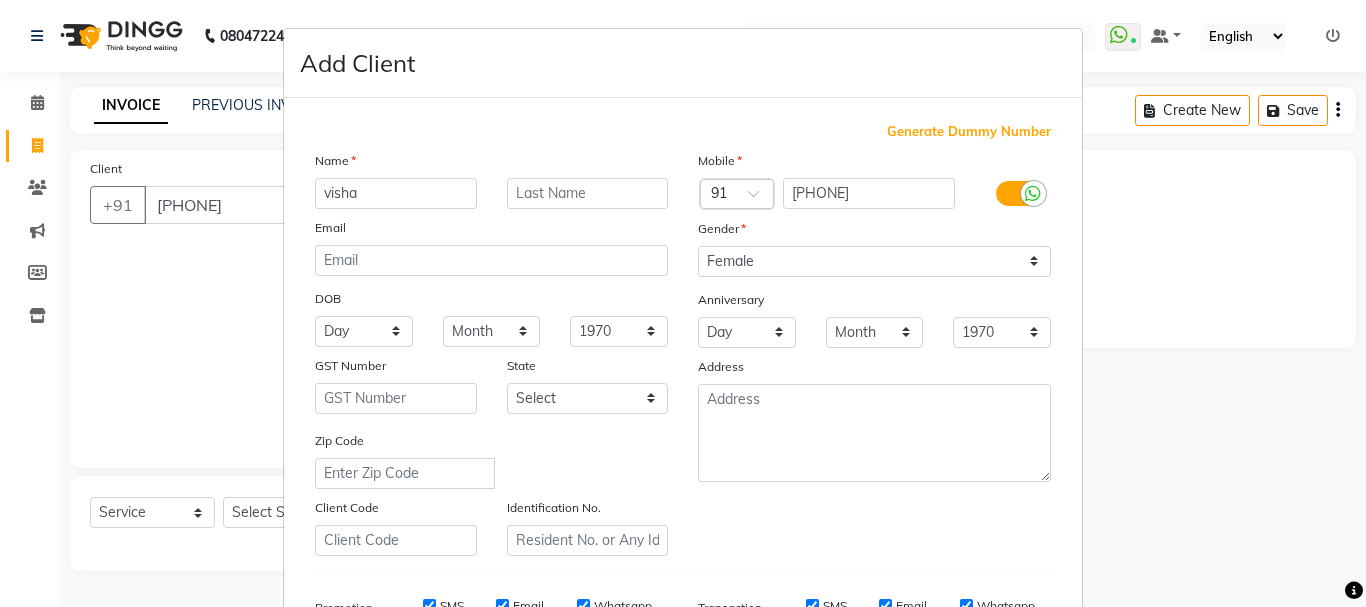 click at bounding box center [1354, 591] 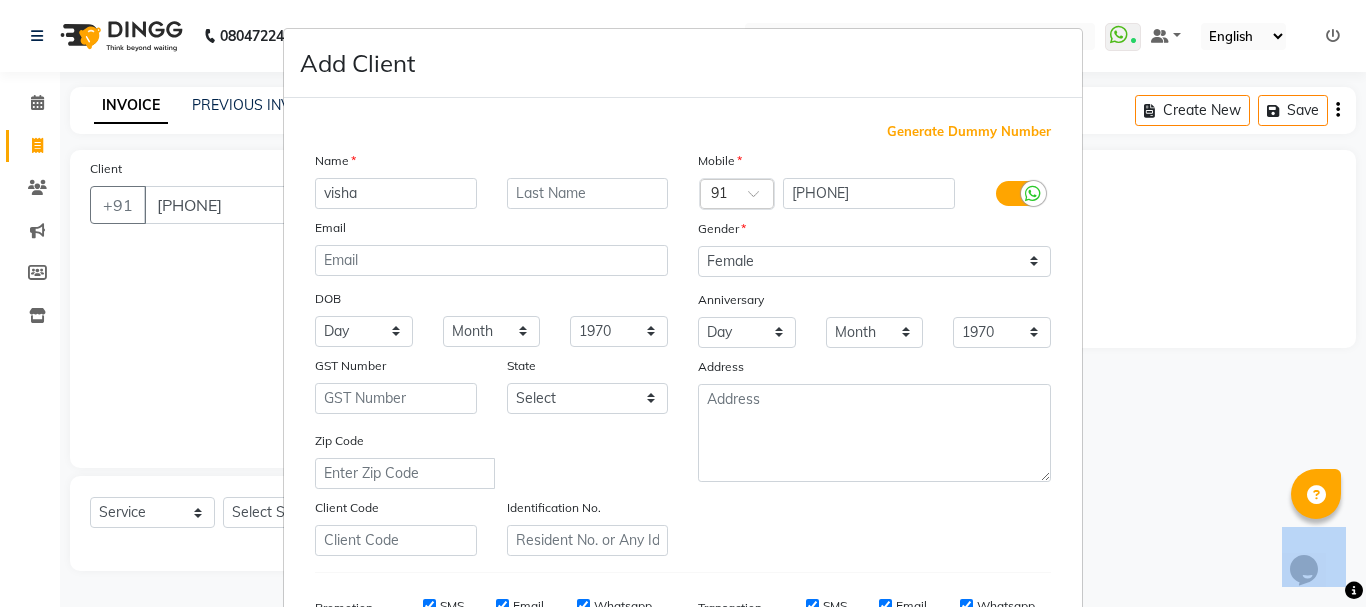 click at bounding box center (1354, 591) 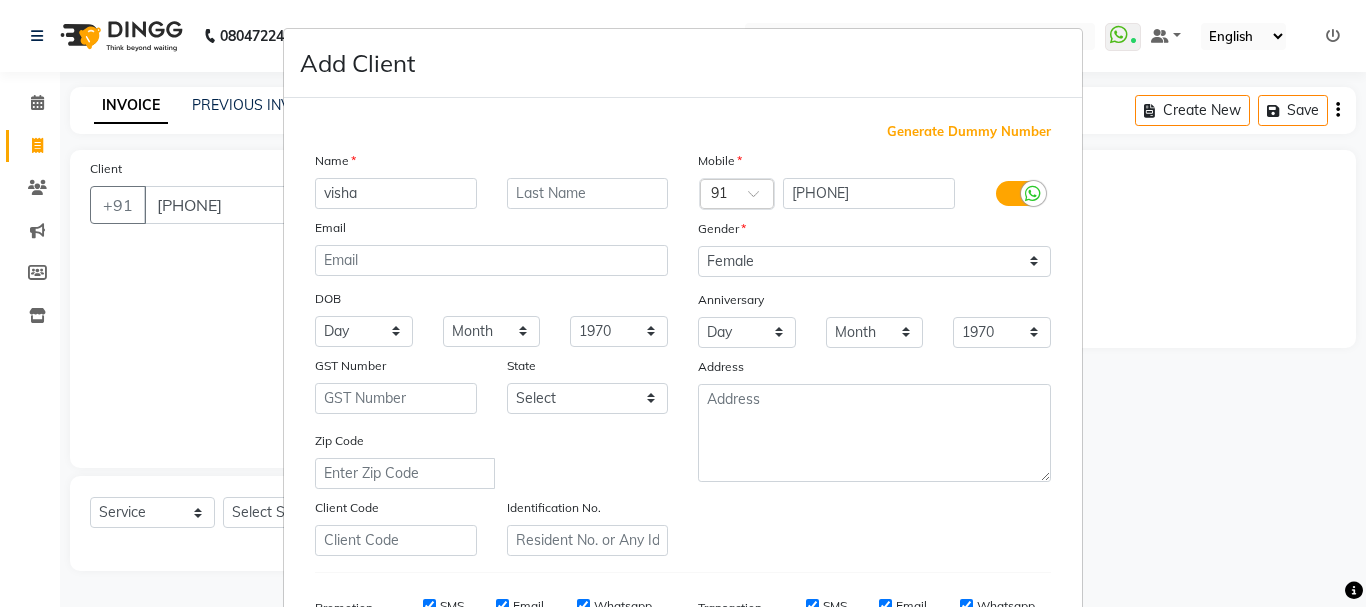 click at bounding box center [1354, 591] 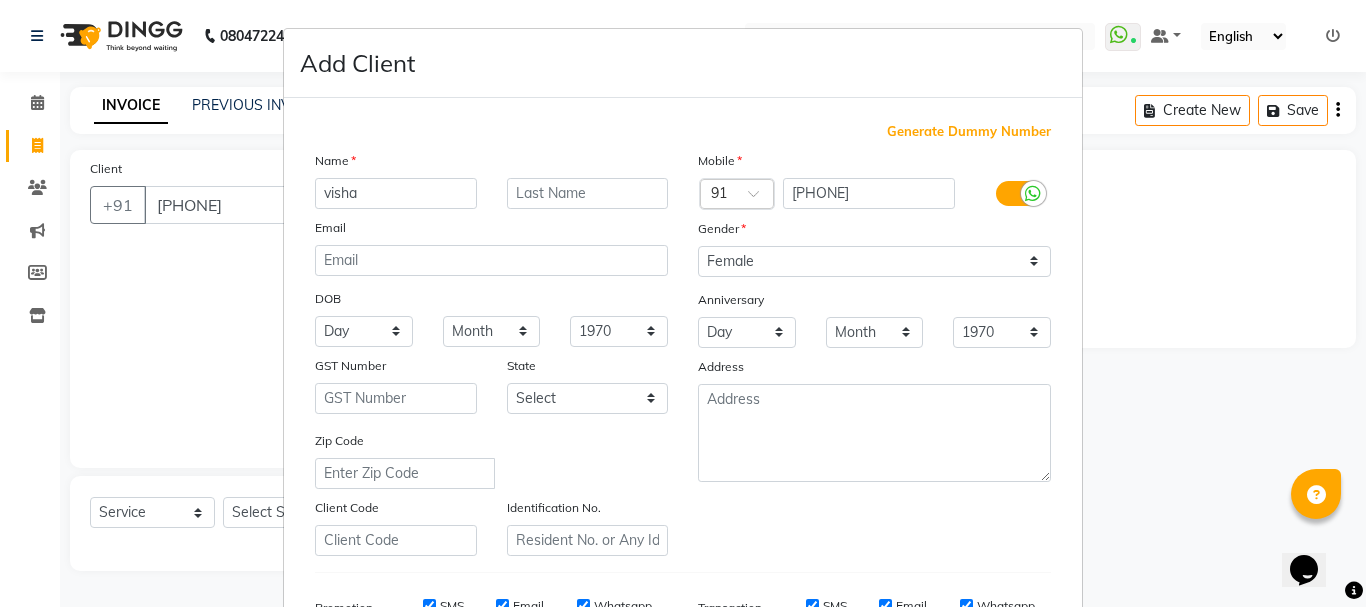 click 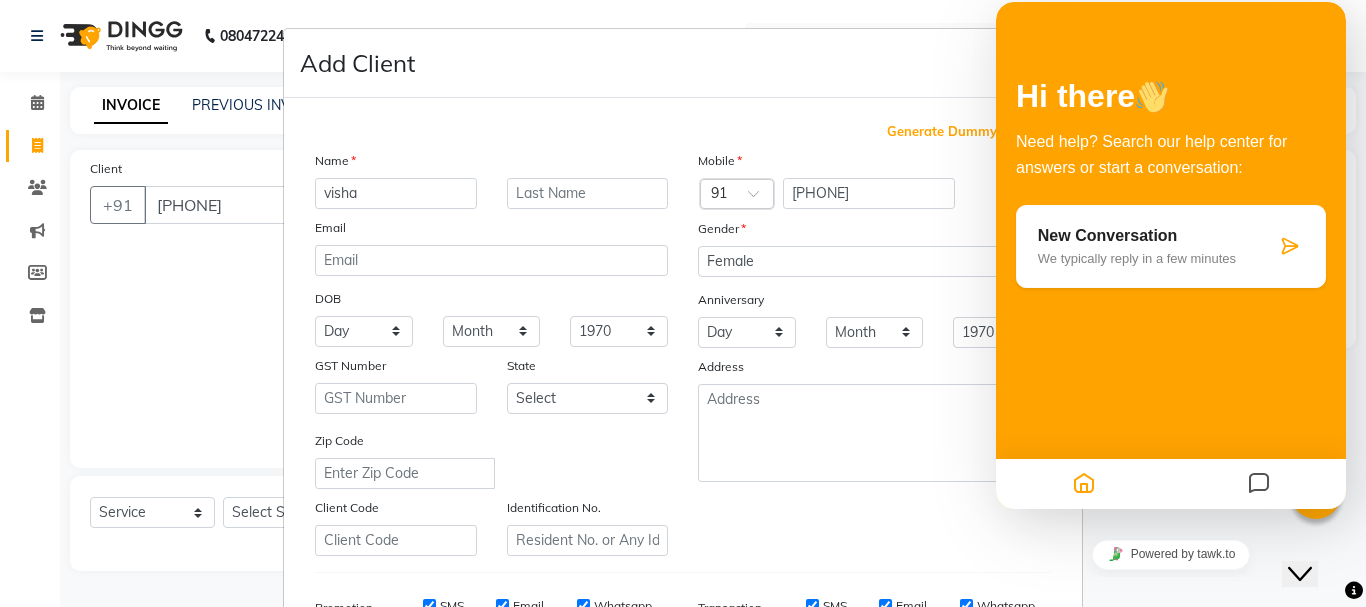 click on "Close Chat This icon closes the chat window." at bounding box center [1300, 574] 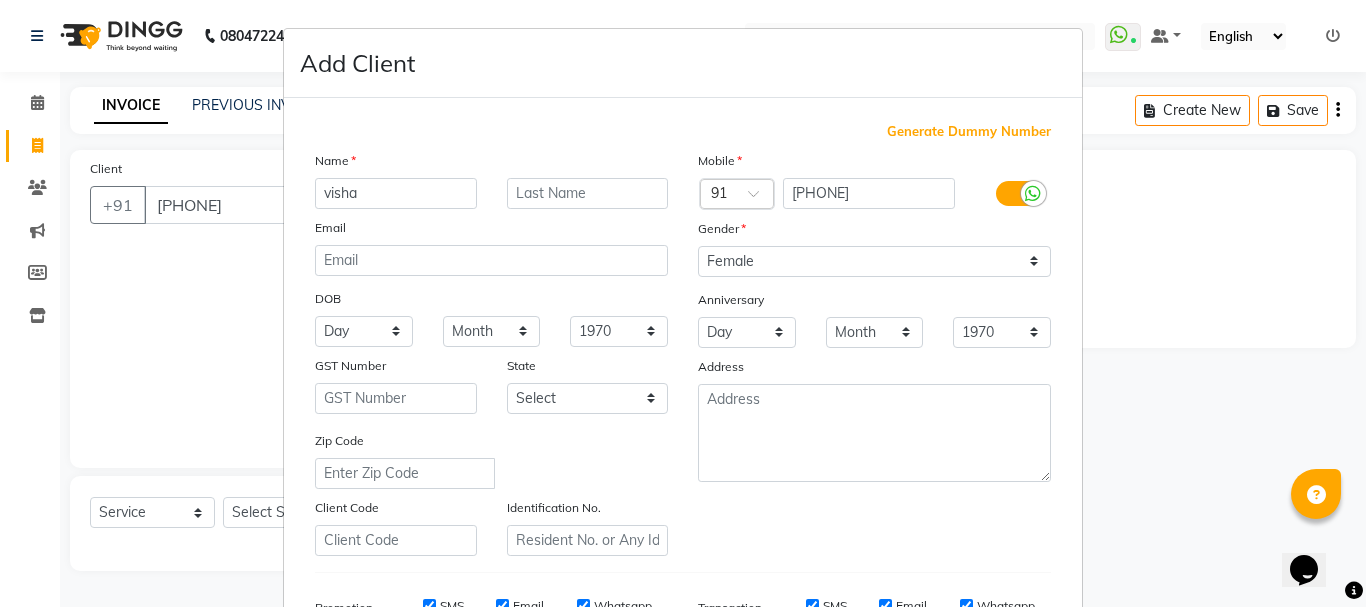 click on "Opens Chat This icon Opens the chat window." at bounding box center (1304, 570) 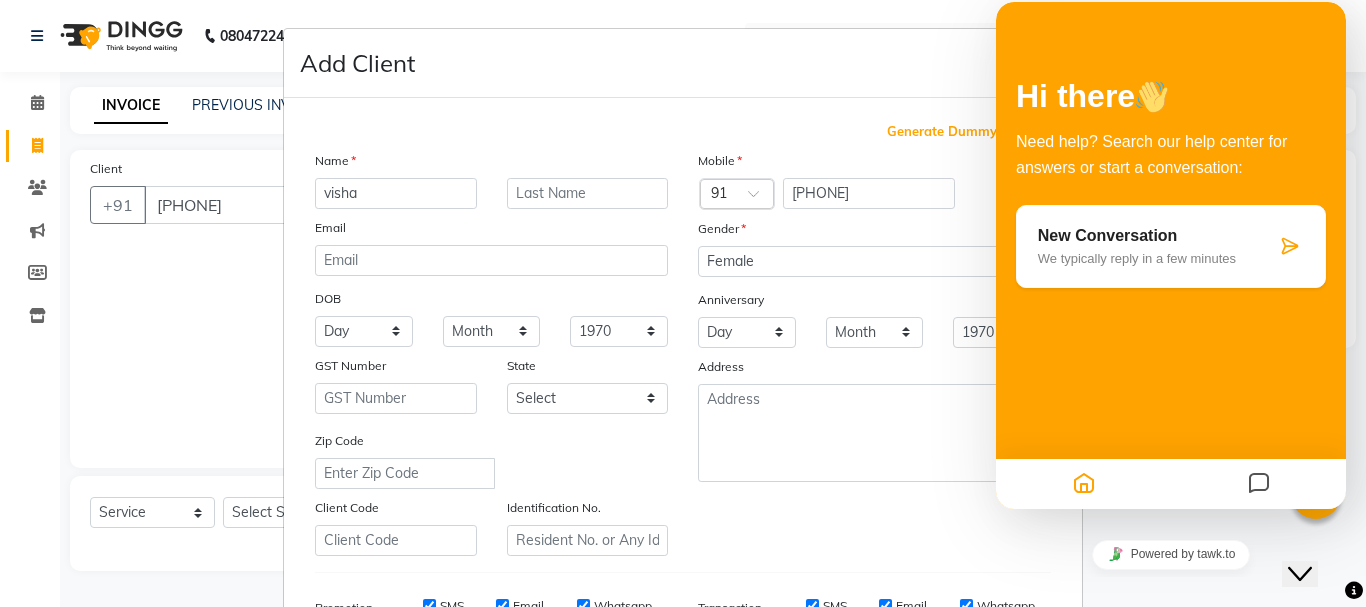 click on "Add Client Generate Dummy Number Name visha Email DOB Day [DAY] [MONTH] [YEAR] GST Number State Select Andaman and Nicobar Islands Andhra Pradesh Arunachal Pradesh Assam Bihar Chandigarh Chhattisgarh Dadra and Nagar Haveli Daman and Diu Delhi Goa Gujarat Haryana Himachal Pradesh Jammu and Kashmir Jharkhand Karnataka Kerala Lakshadweep Madhya Pradesh Maharashtra Manipur Meghalaya Mizoram Nagaland Odisha Pondicherry Punjab Rajasthan" at bounding box center [683, 303] 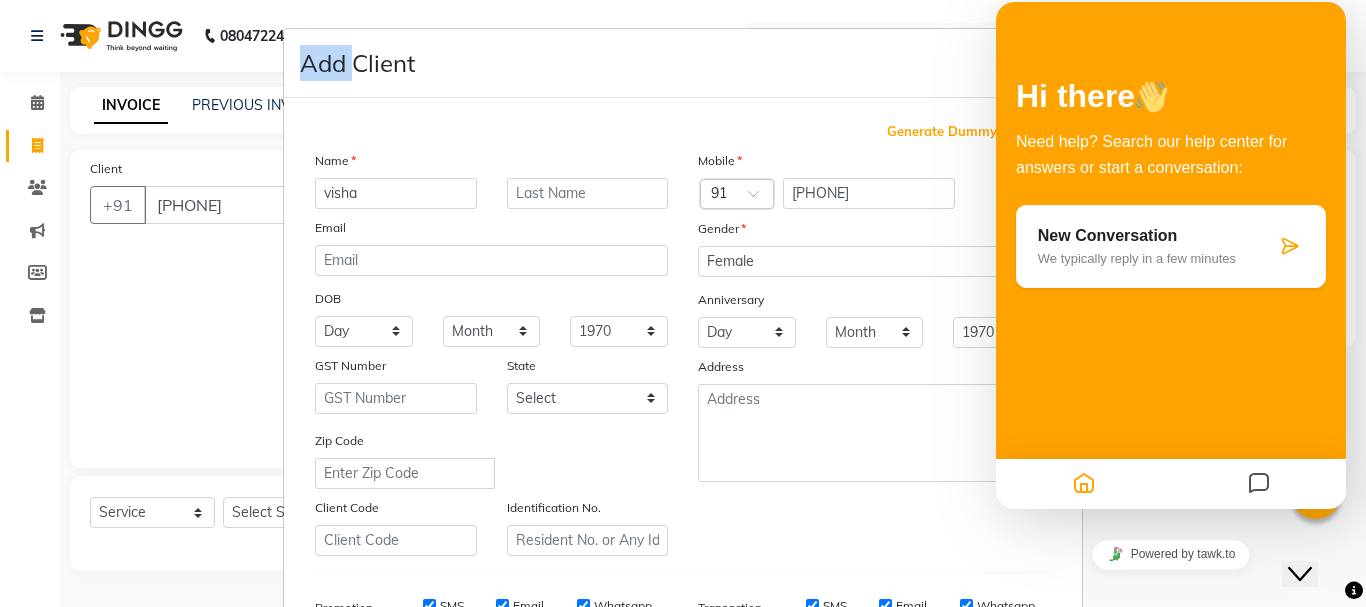 click on "Add Client Generate Dummy Number Name visha Email DOB Day [DAY] [MONTH] [YEAR] GST Number State Select Andaman and Nicobar Islands Andhra Pradesh Arunachal Pradesh Assam Bihar Chandigarh Chhattisgarh Dadra and Nagar Haveli Daman and Diu Delhi Goa Gujarat Haryana Himachal Pradesh Jammu and Kashmir Jharkhand Karnataka Kerala Lakshadweep Madhya Pradesh Maharashtra Manipur Meghalaya Mizoram Nagaland Odisha Pondicherry Punjab Rajasthan" at bounding box center (683, 303) 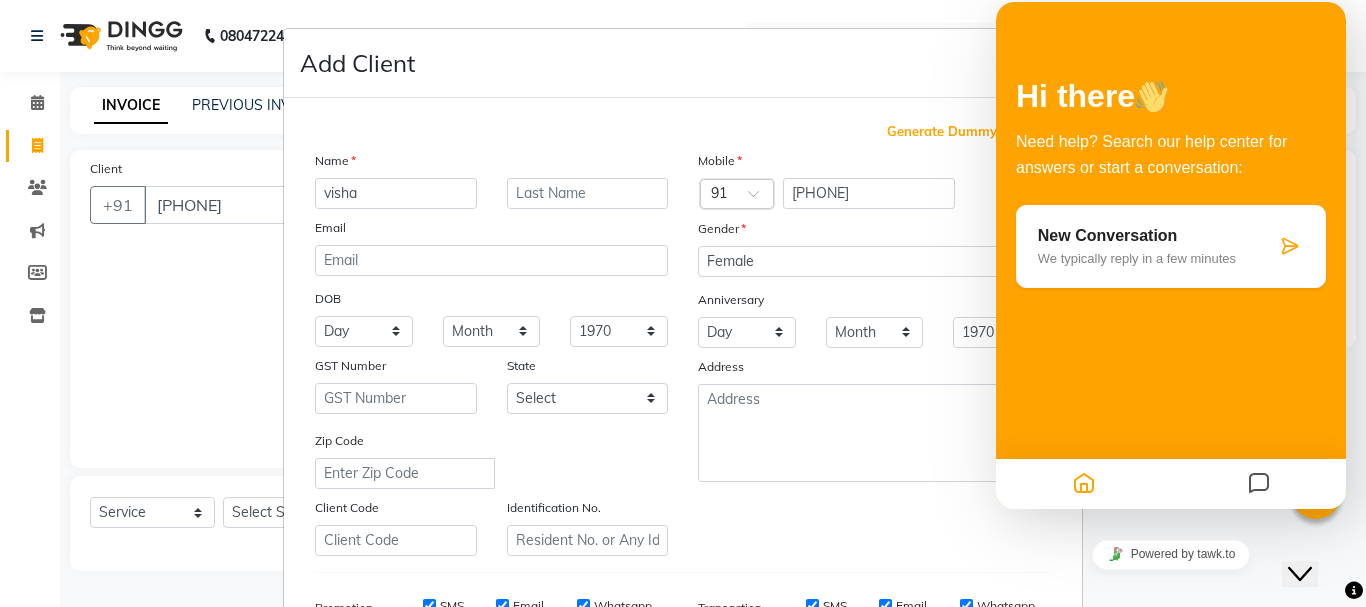 click on "Mobile Country Code × 91 [PHONE] Gender Select Male Female Other Prefer Not To Say Anniversary Day [DAY] [MONTH] [YEAR] Address" at bounding box center (874, 353) 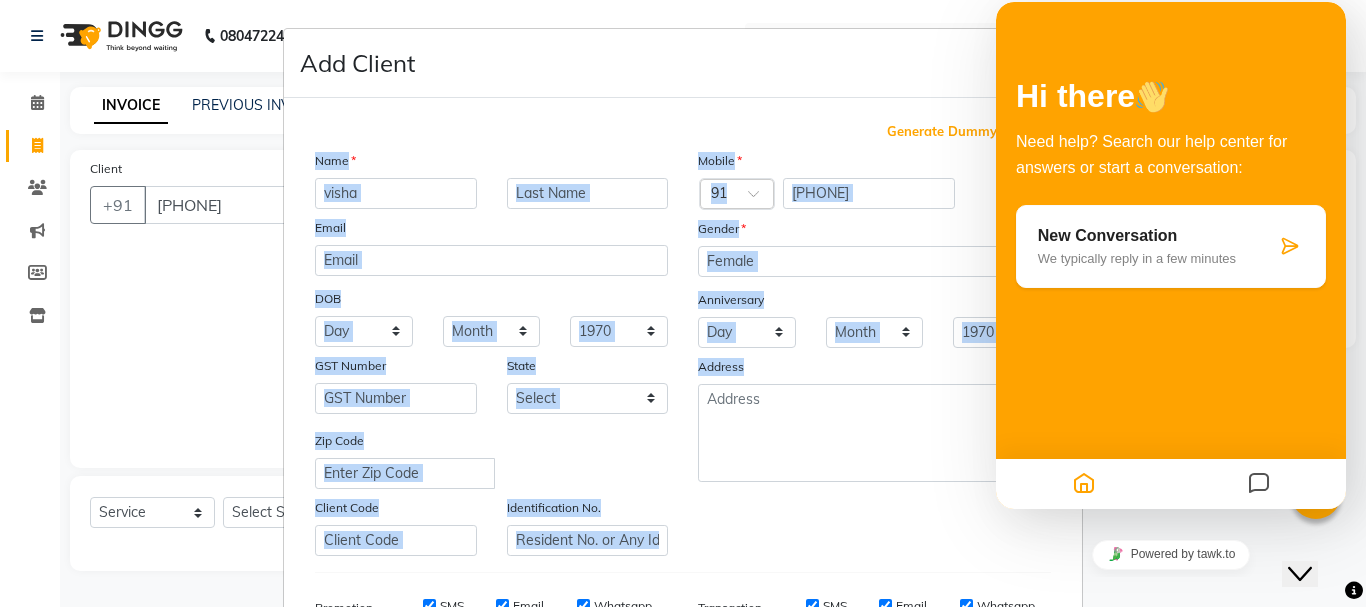 click on "Mobile Country Code × 91 [PHONE] Gender Select Male Female Other Prefer Not To Say Anniversary Day [DAY] [MONTH] [YEAR] Address" at bounding box center [874, 353] 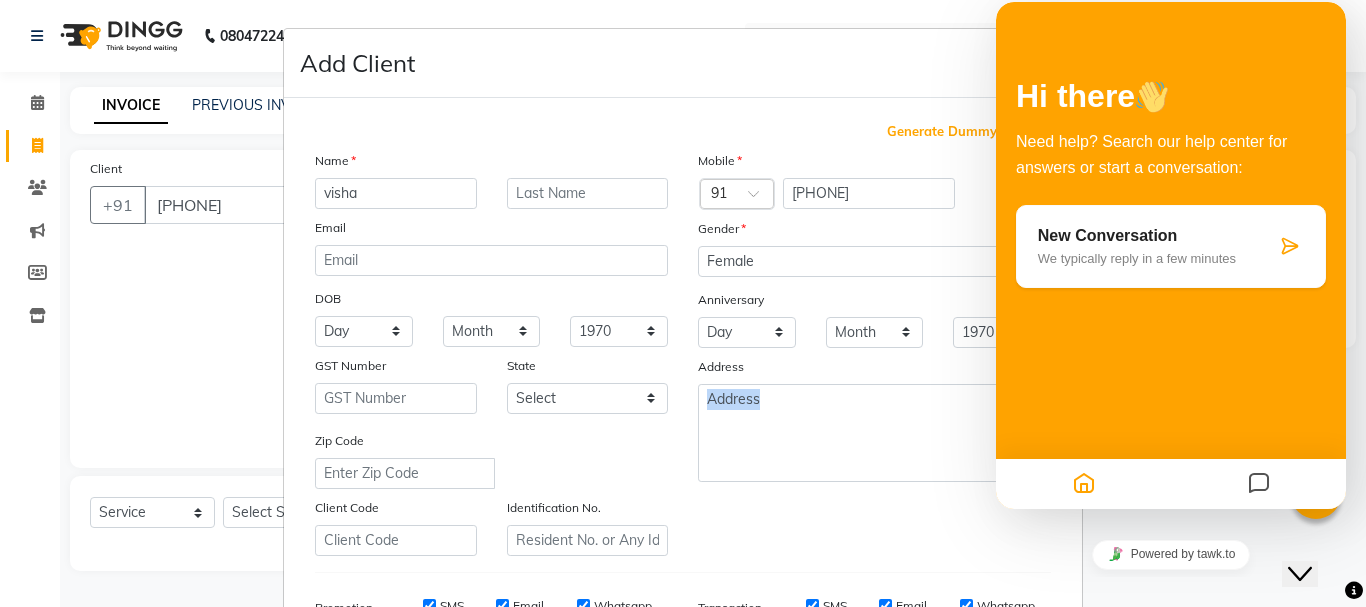 click on "Mobile Country Code × 91 [PHONE] Gender Select Male Female Other Prefer Not To Say Anniversary Day [DAY] [MONTH] [YEAR] Address" at bounding box center [874, 353] 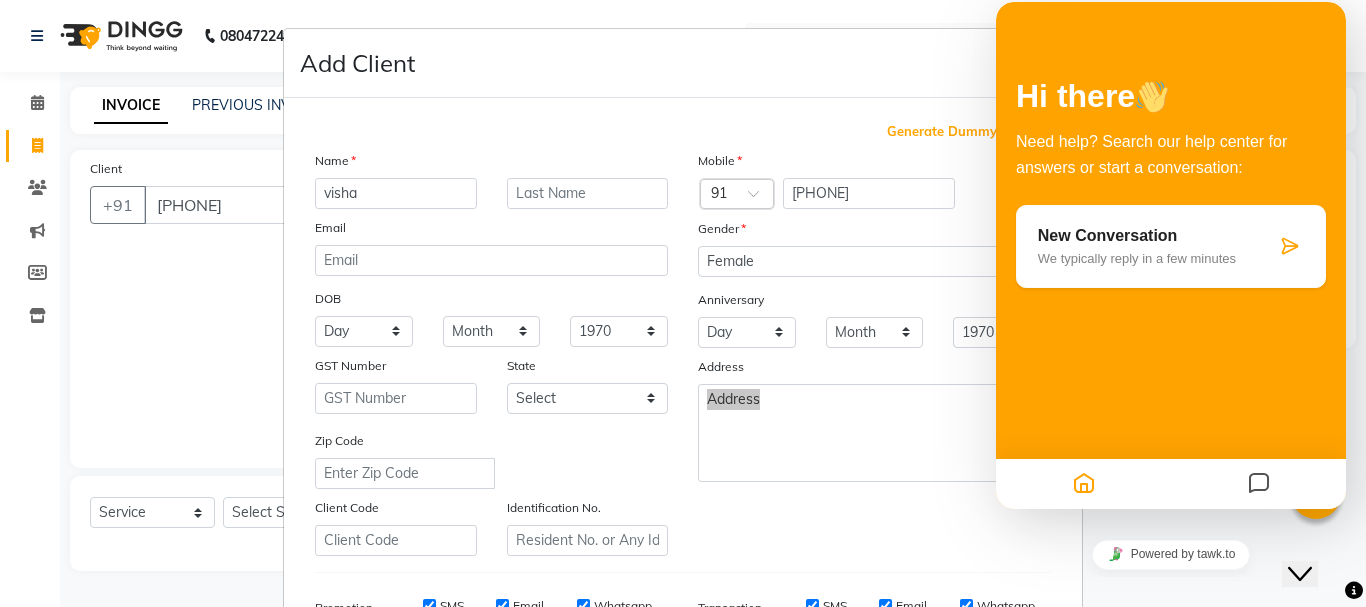 click on "Close Chat This icon closes the chat window." 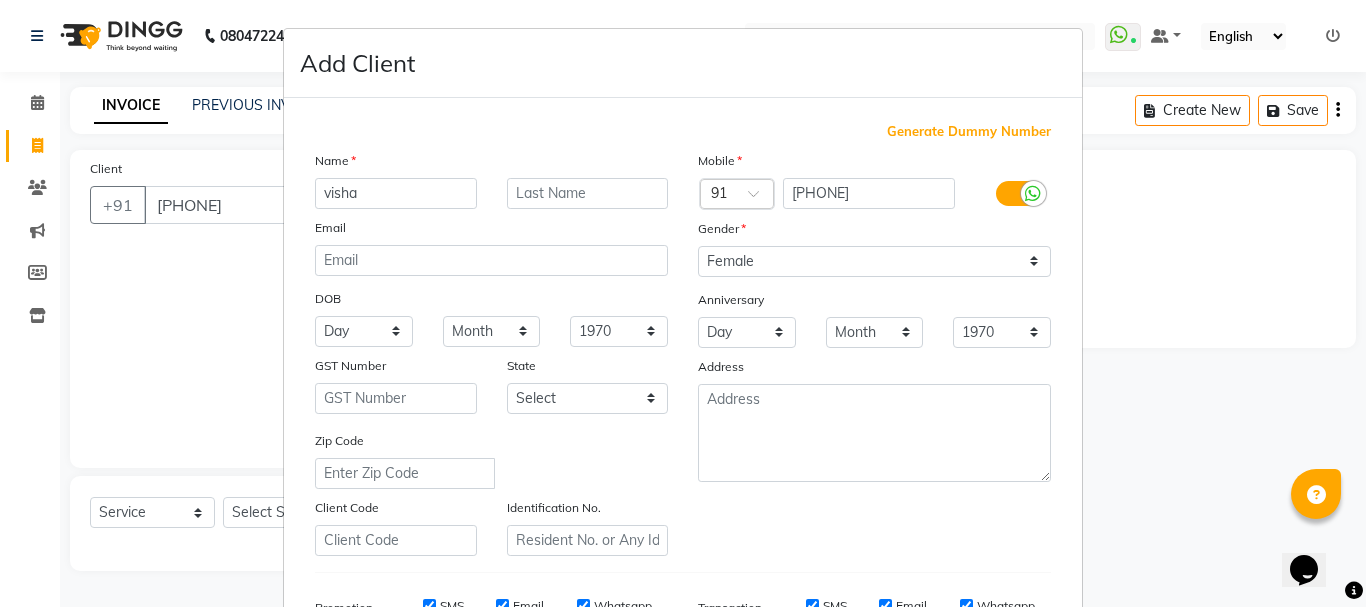 click at bounding box center (1354, 591) 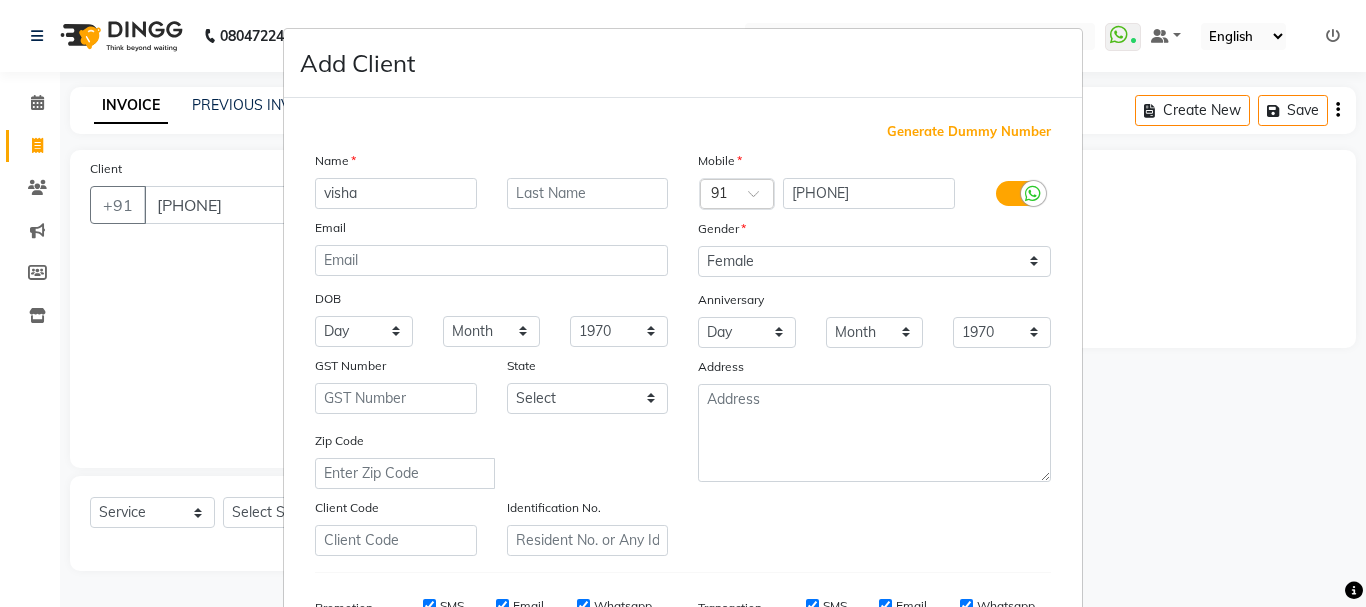 click at bounding box center [1354, 591] 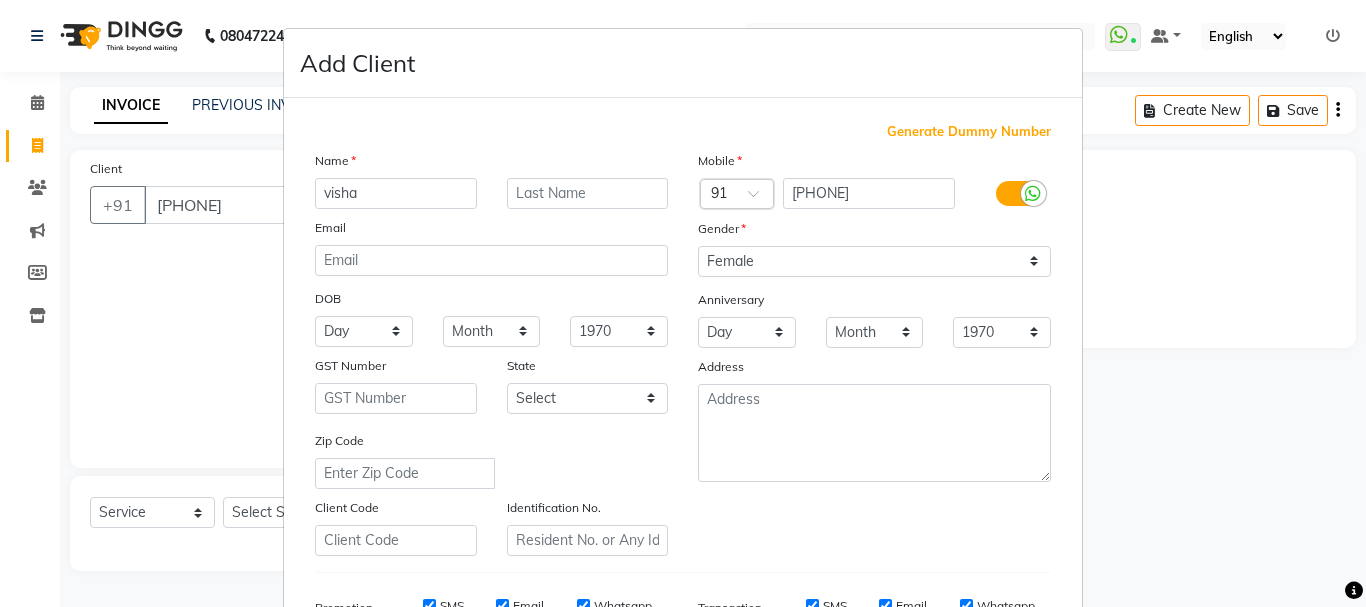 click at bounding box center (1354, 591) 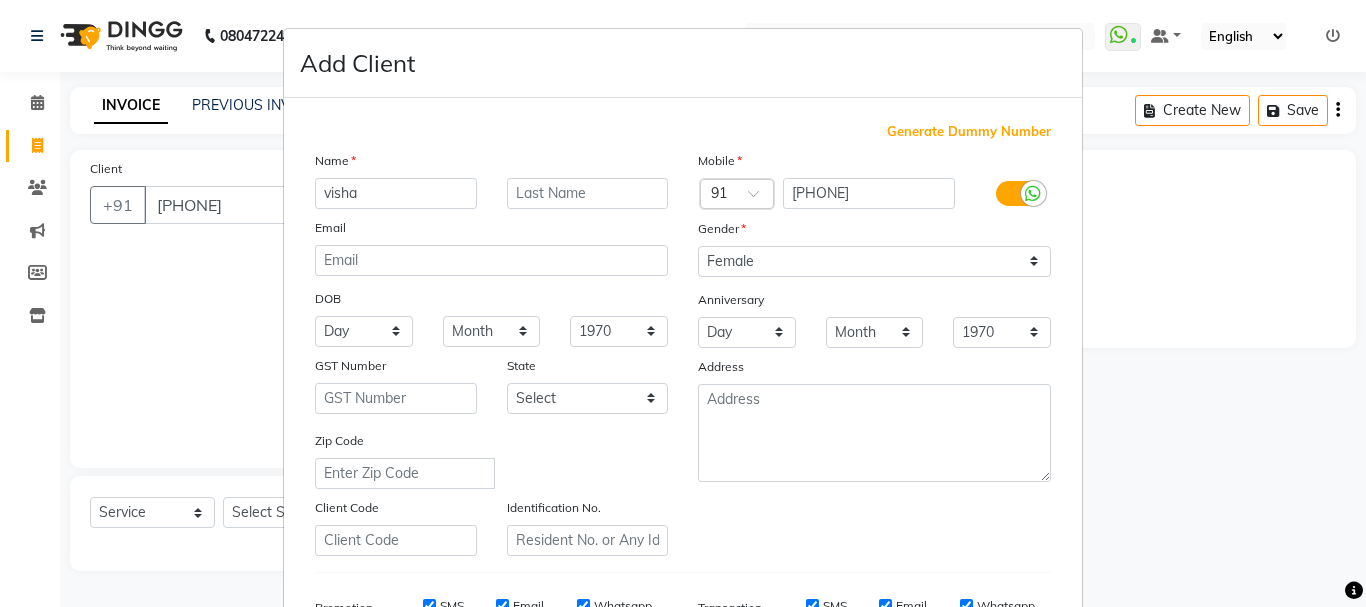 click on "Mobile Country Code × 91 [PHONE] Gender Select Male Female Other Prefer Not To Say Anniversary Day [DAY] [MONTH] [YEAR] Address" at bounding box center (874, 353) 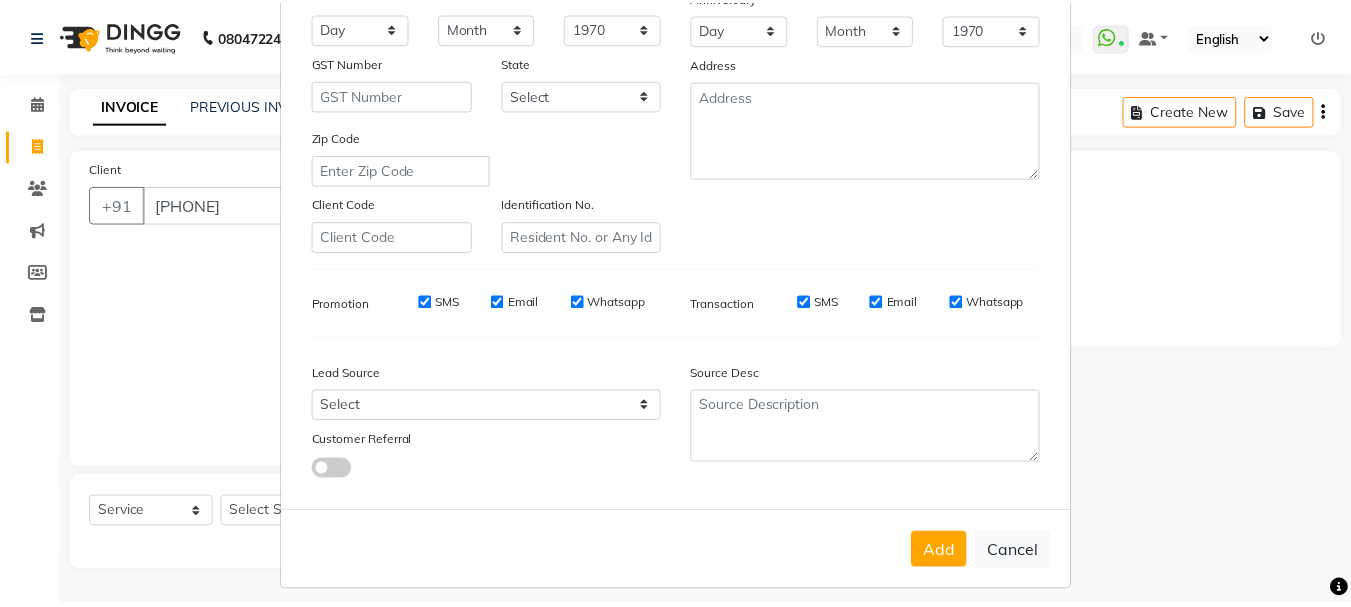 scroll, scrollTop: 316, scrollLeft: 0, axis: vertical 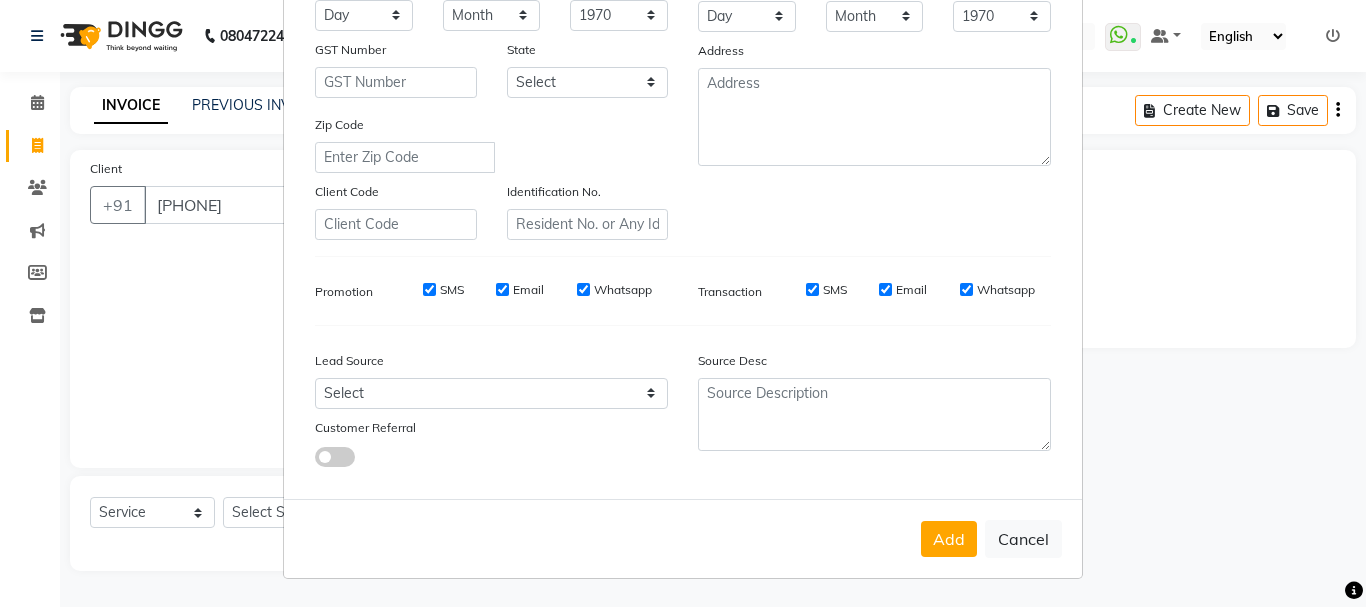 click on "Add   Cancel" at bounding box center [683, 538] 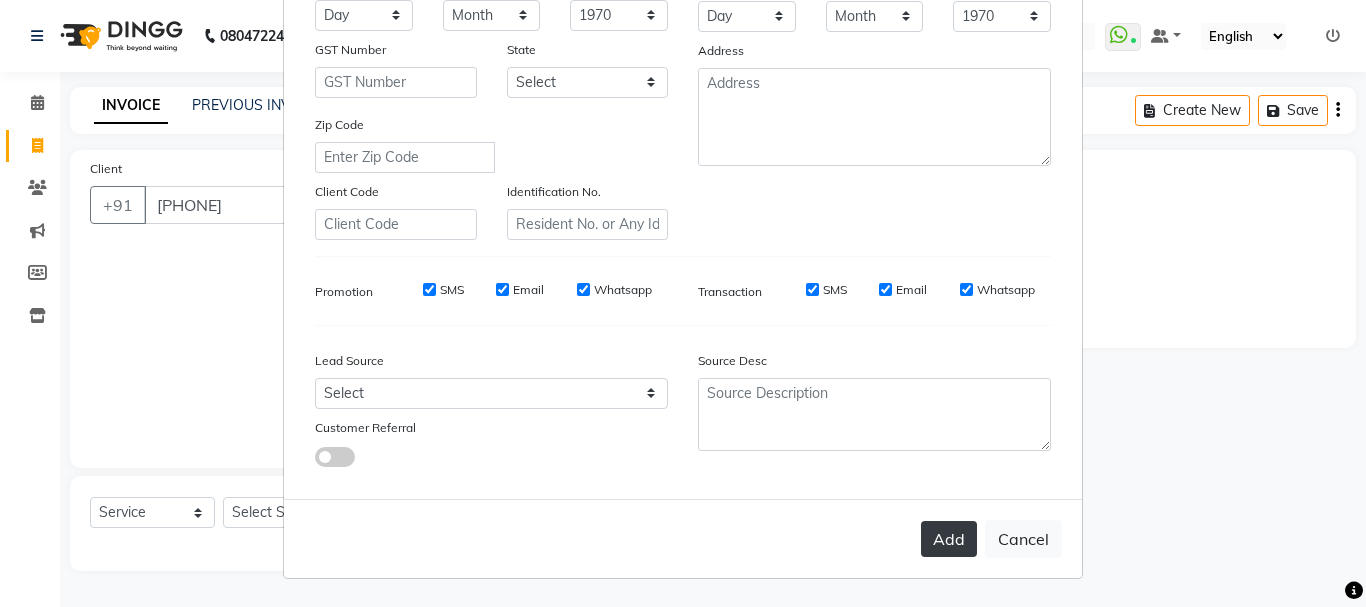 click on "Add" at bounding box center (949, 539) 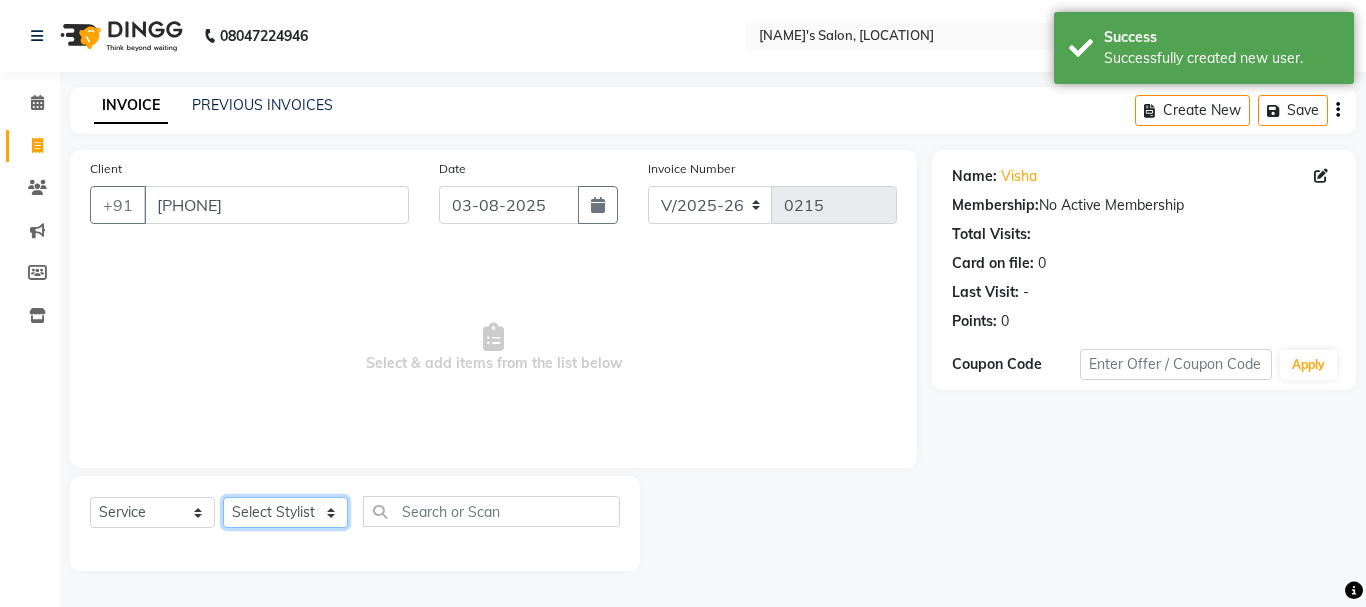 click on "Select Stylist [FIRST] [LAST] [FIRST] [LAST] [NAME] [FIRST] [LAST]" 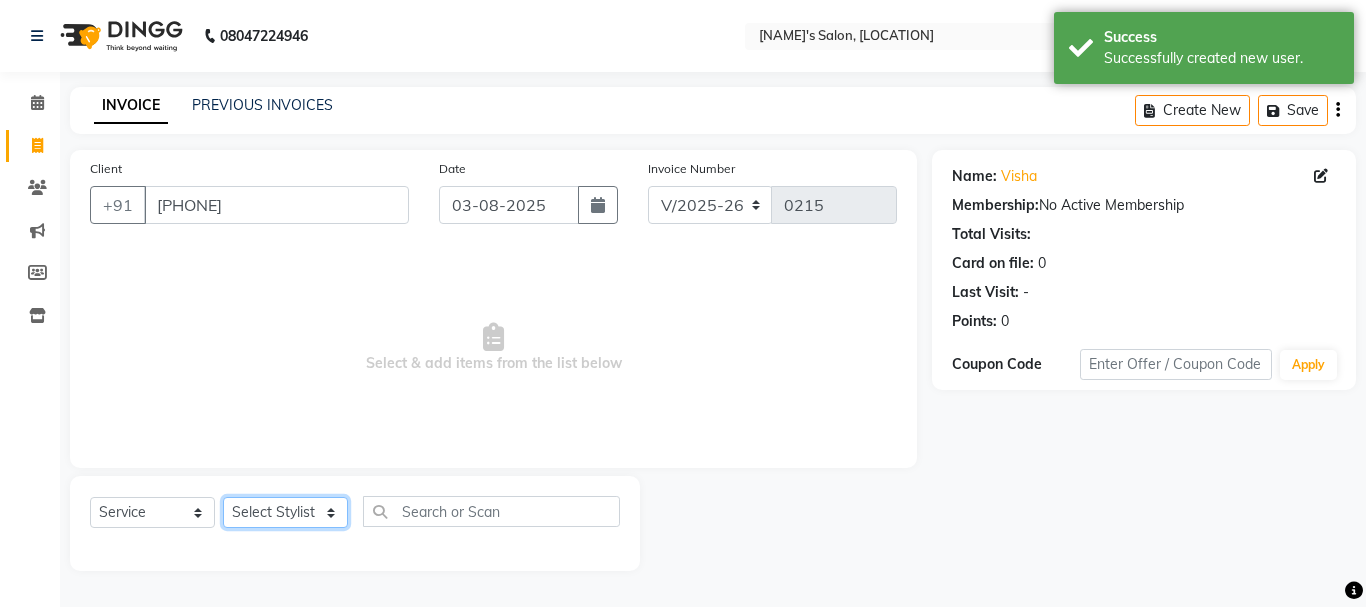 select on "85925" 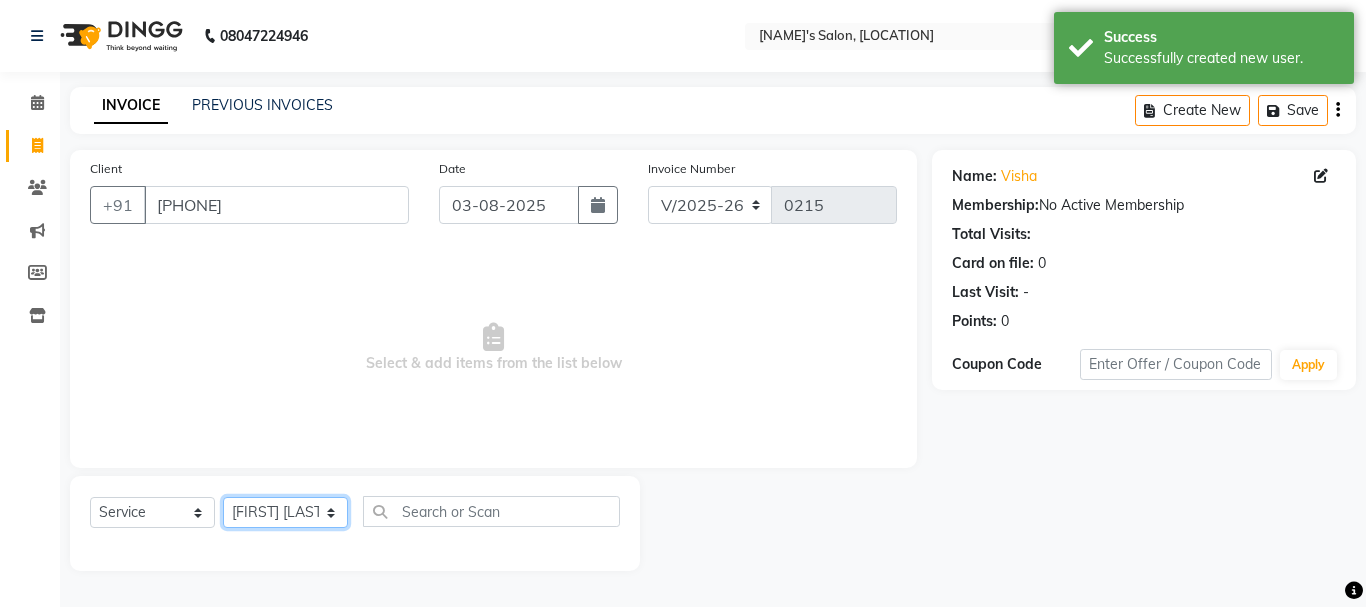click on "Select Stylist [FIRST] [LAST] [FIRST] [LAST] [NAME] [FIRST] [LAST]" 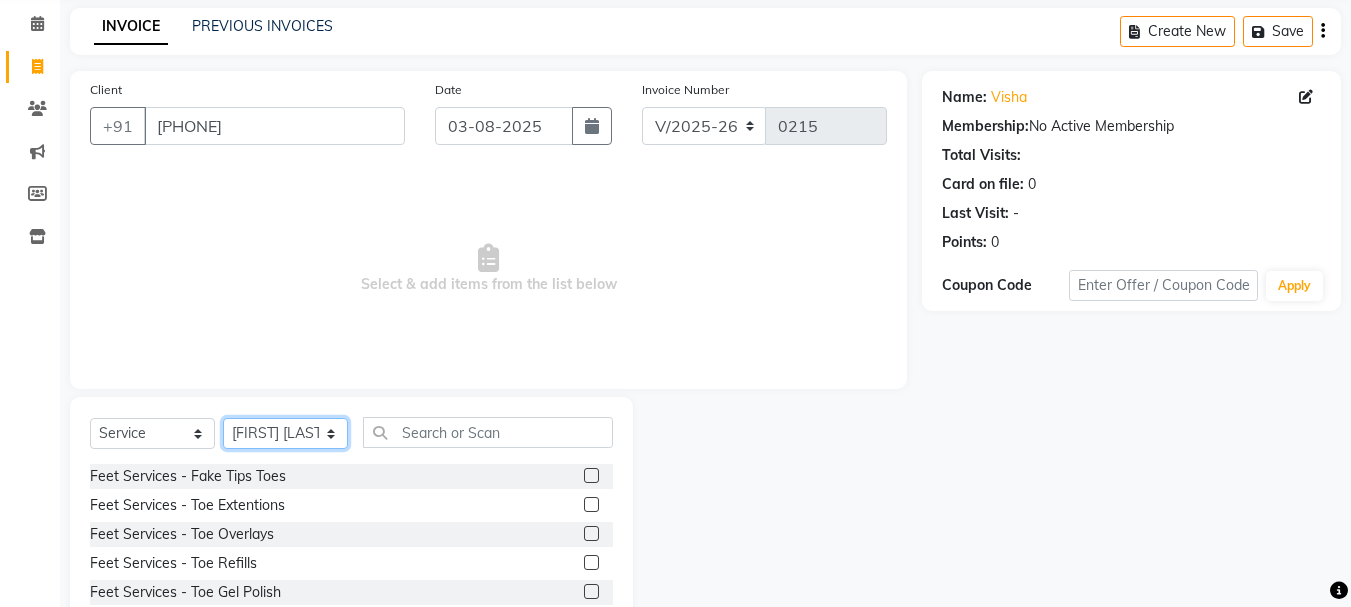 scroll, scrollTop: 100, scrollLeft: 0, axis: vertical 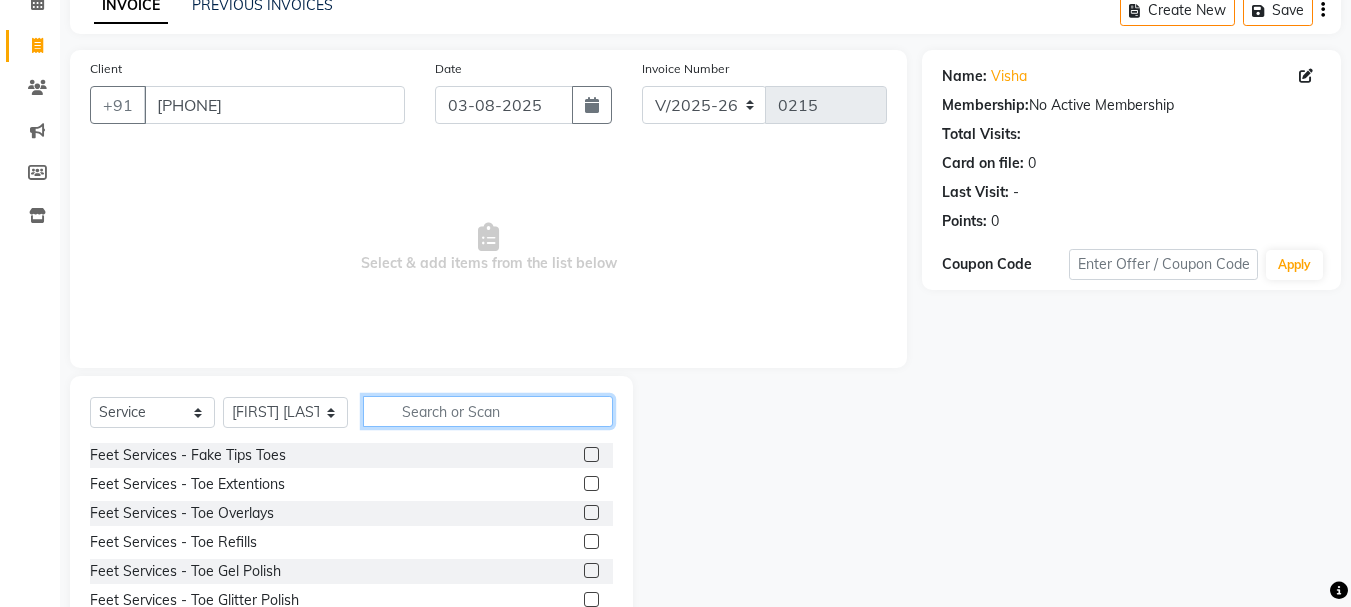 click 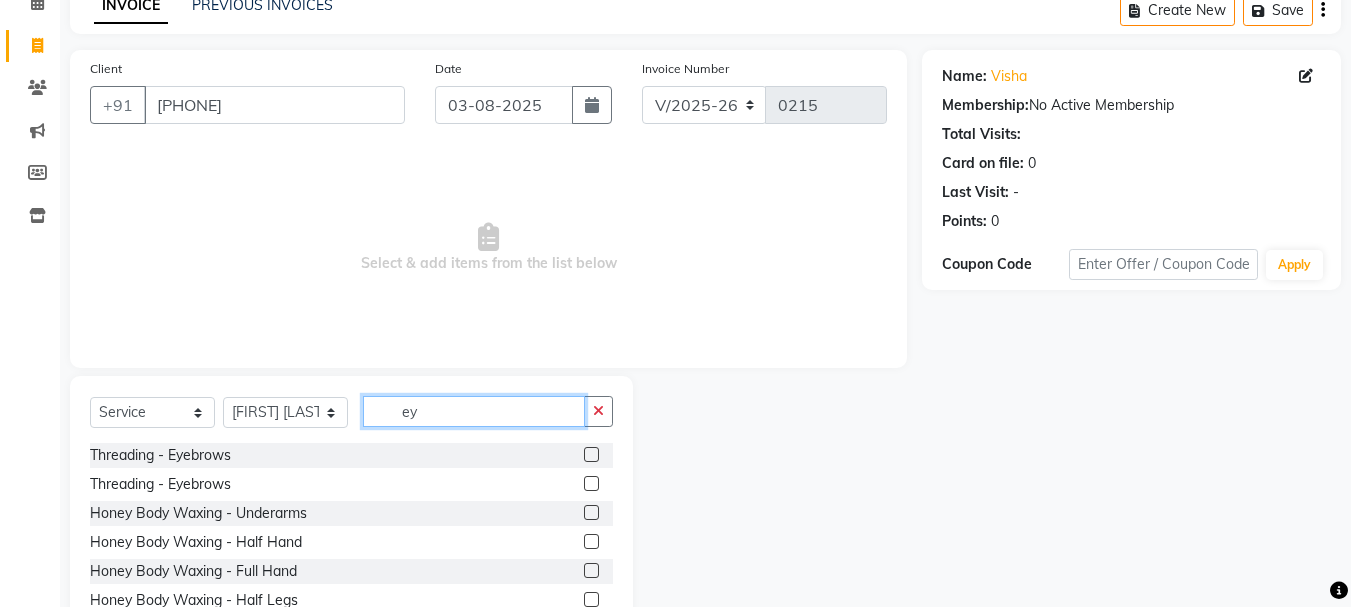 type on "ey" 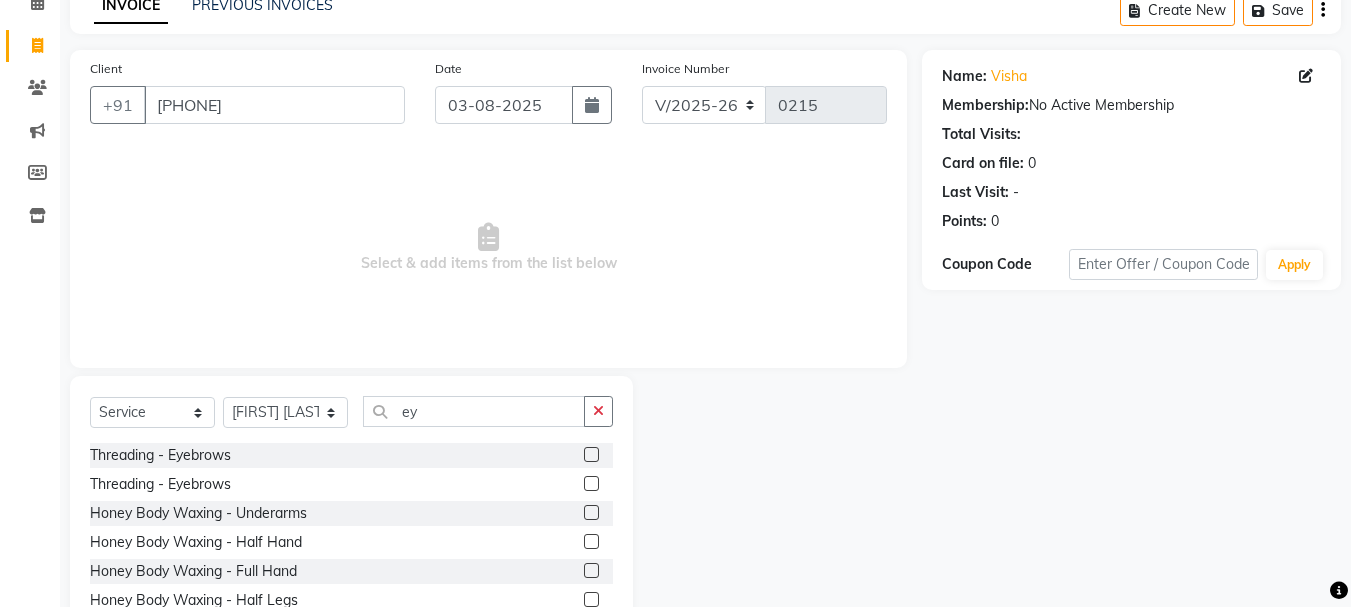click 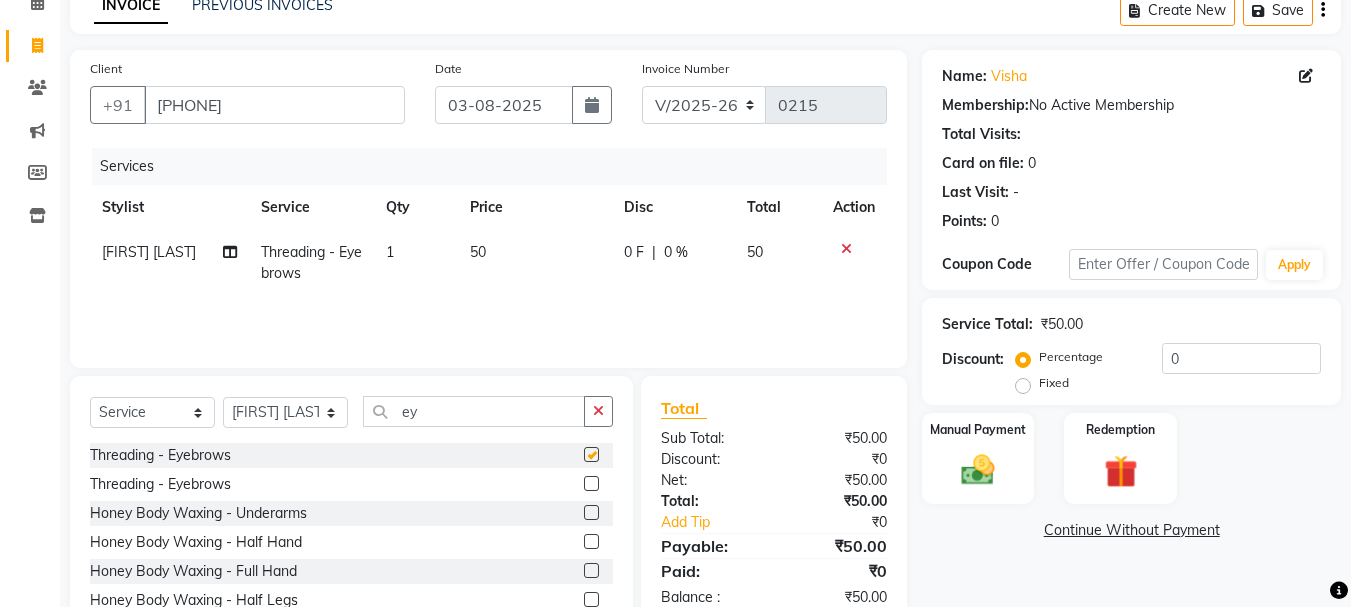 checkbox on "false" 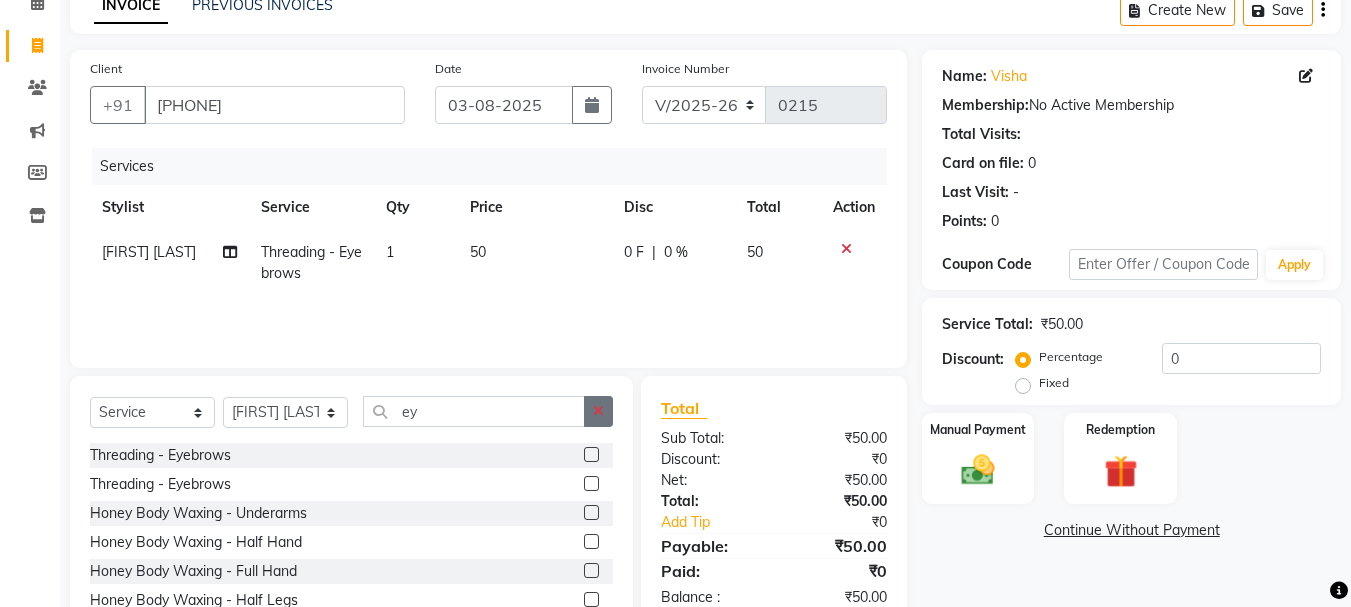 click 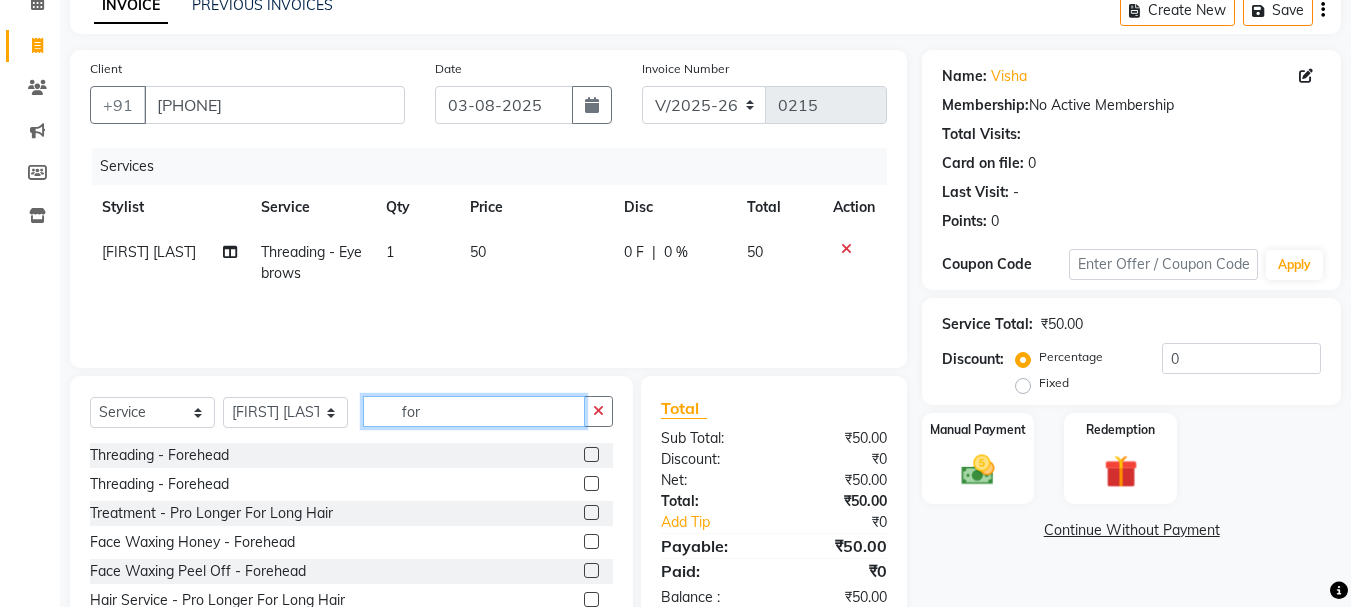 type on "for" 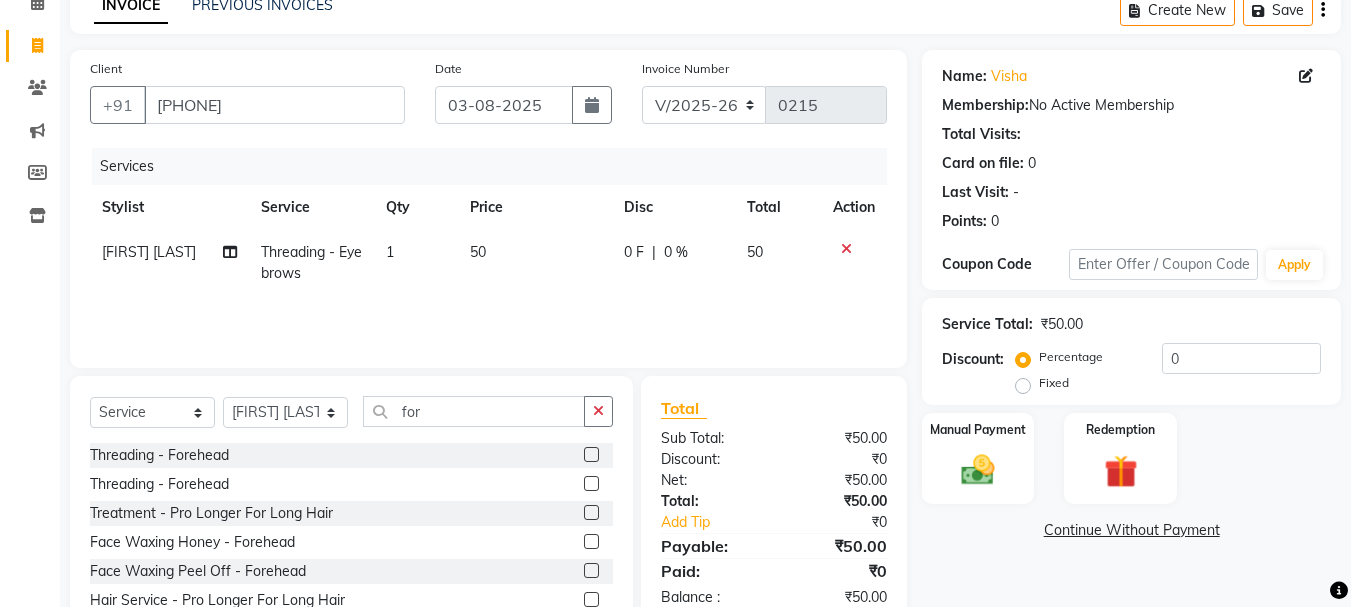 click 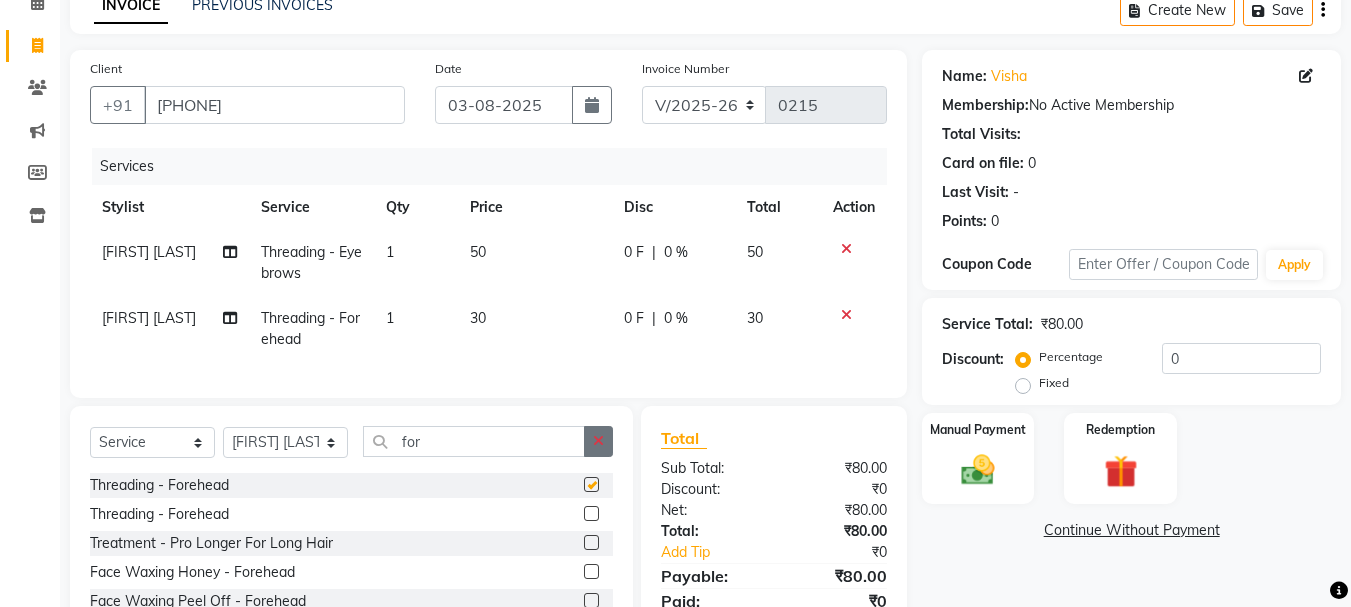 checkbox on "false" 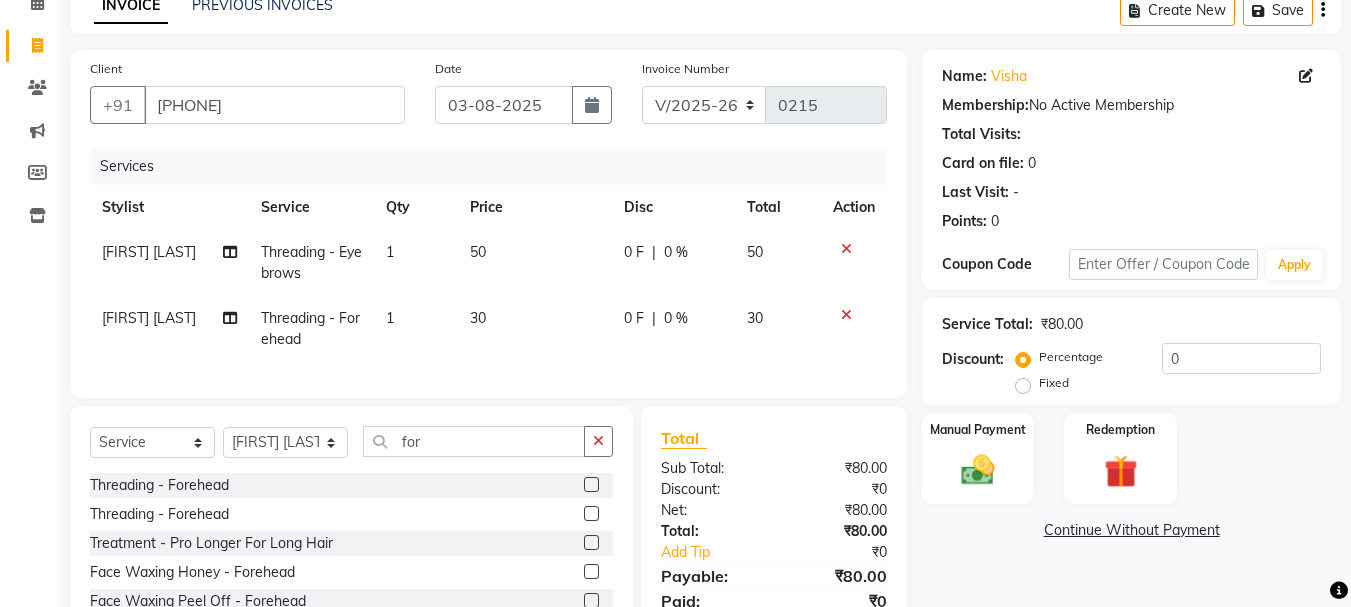 click 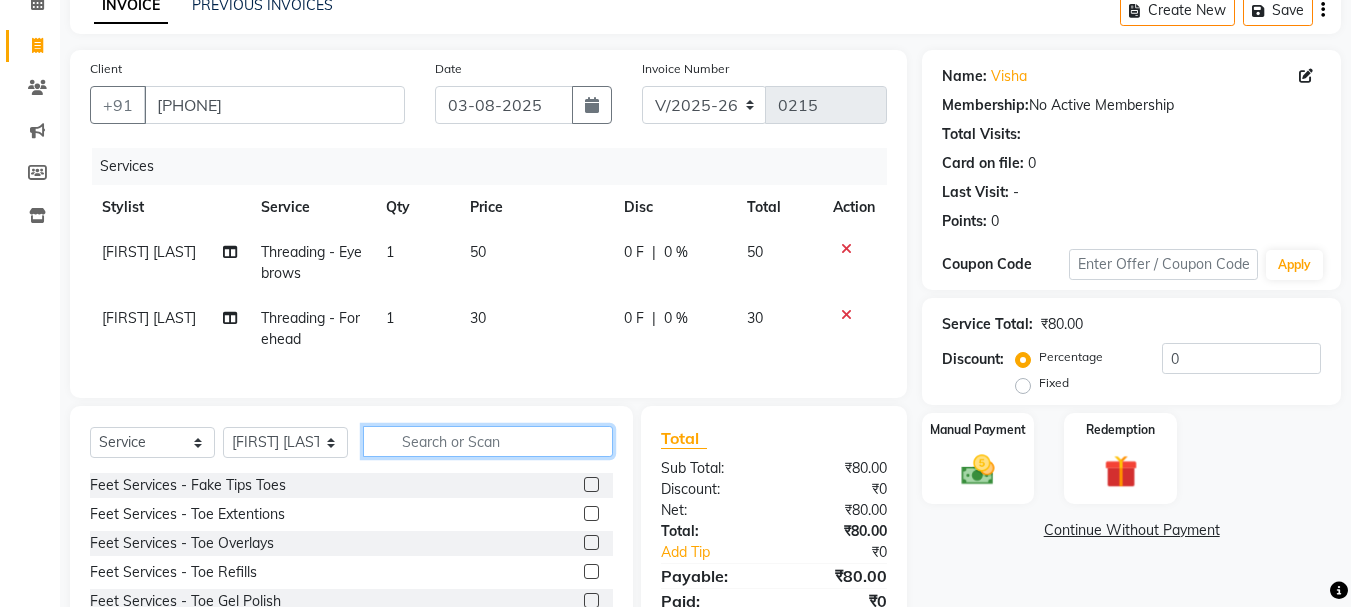 click 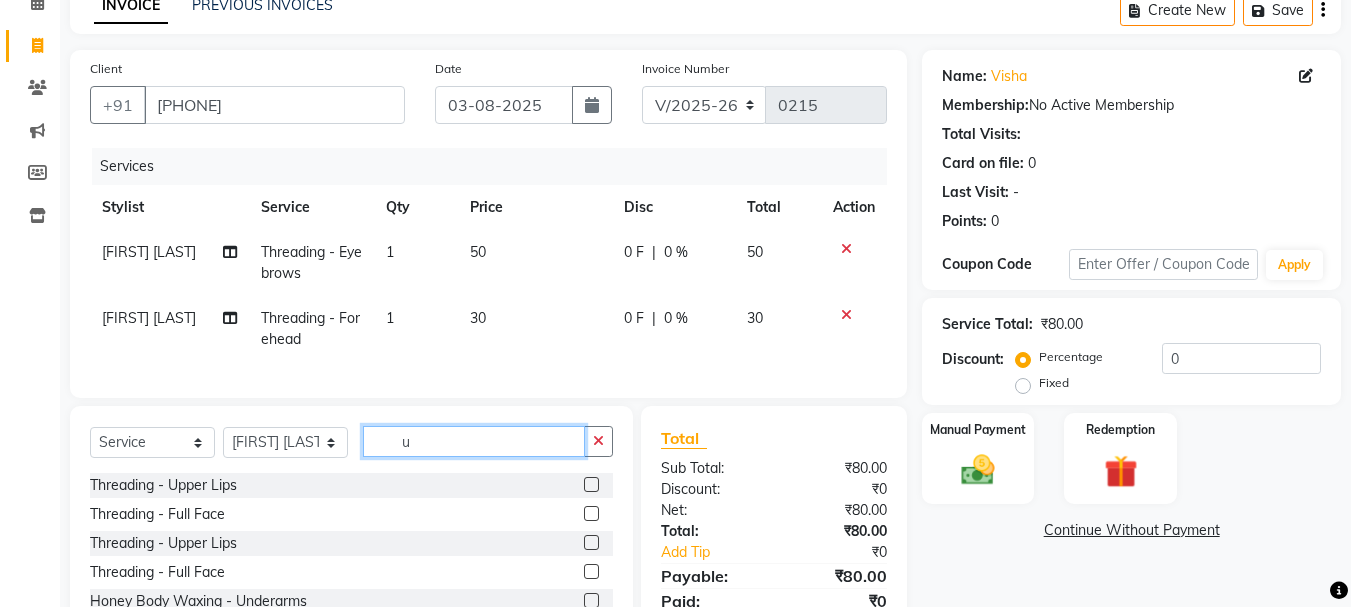 type on "u" 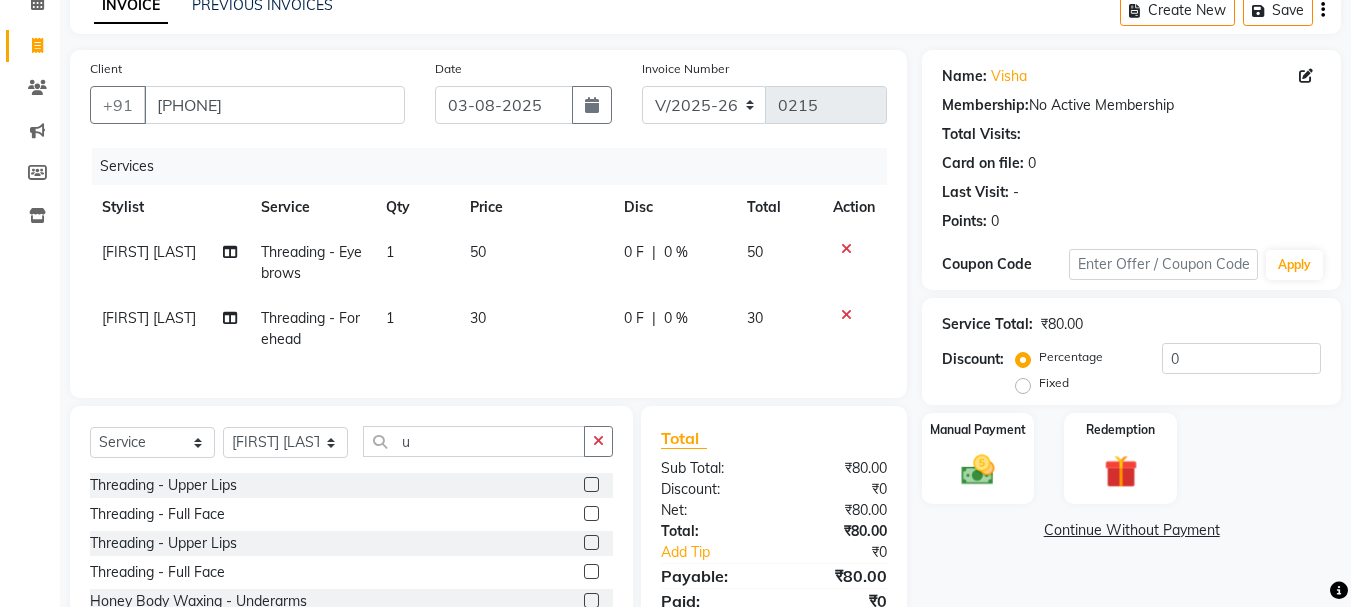 click 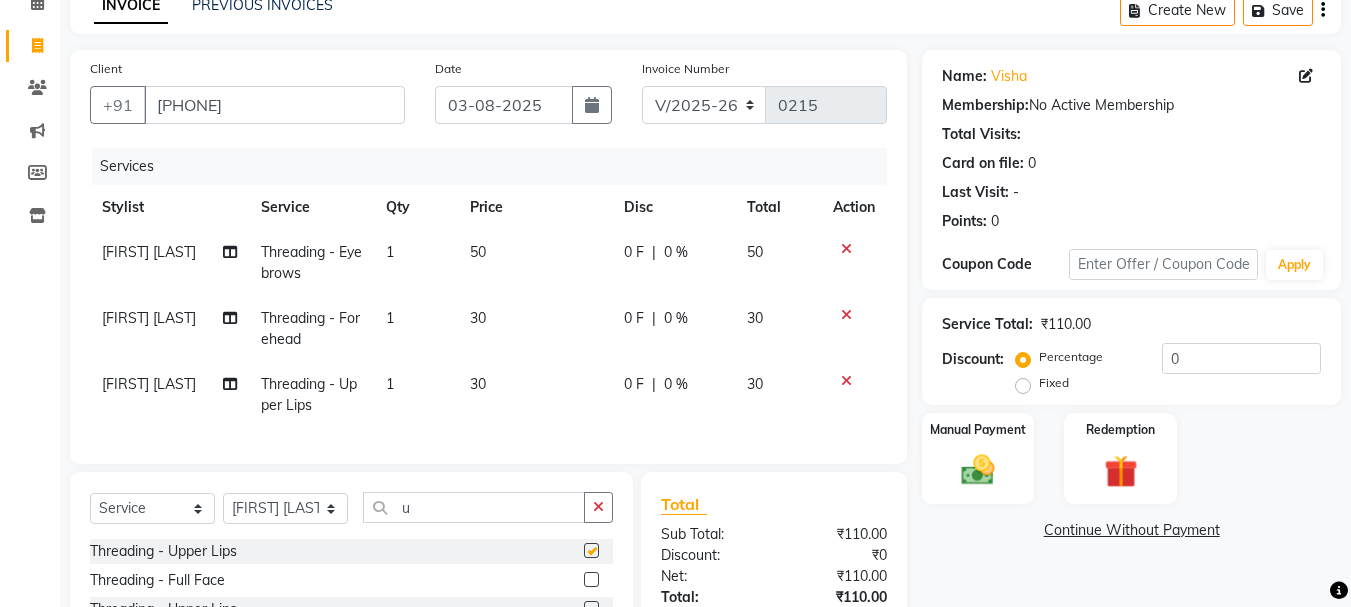 checkbox on "false" 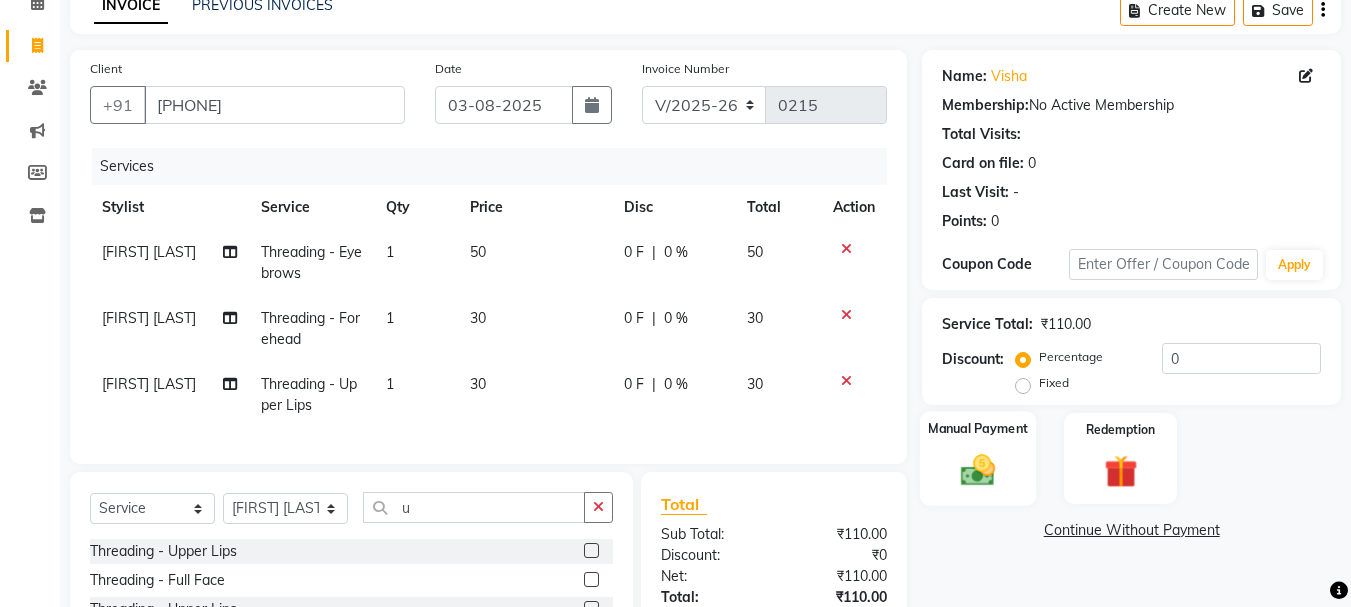 click 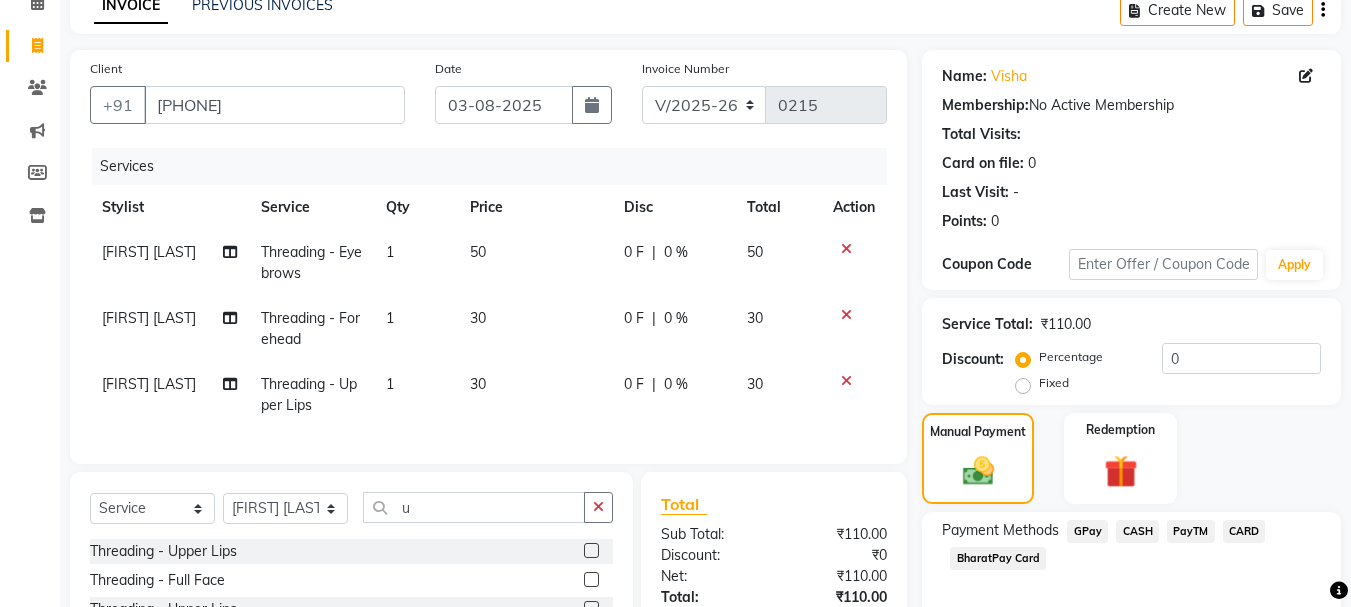 click on "CASH" 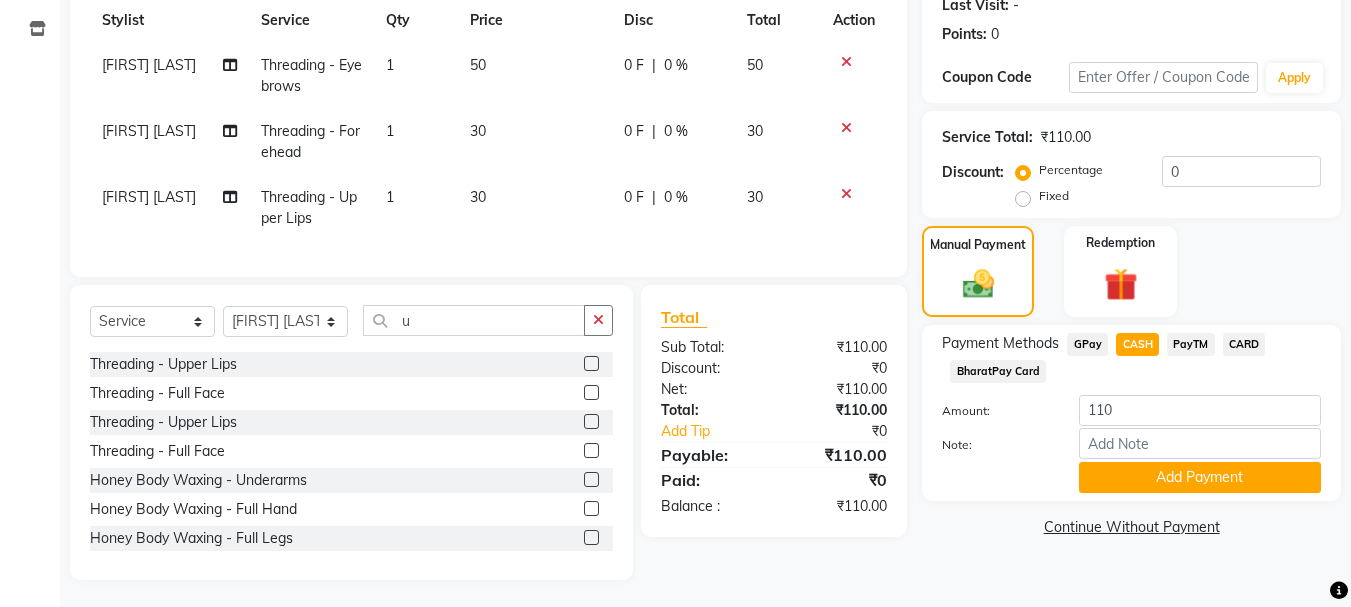 scroll, scrollTop: 305, scrollLeft: 0, axis: vertical 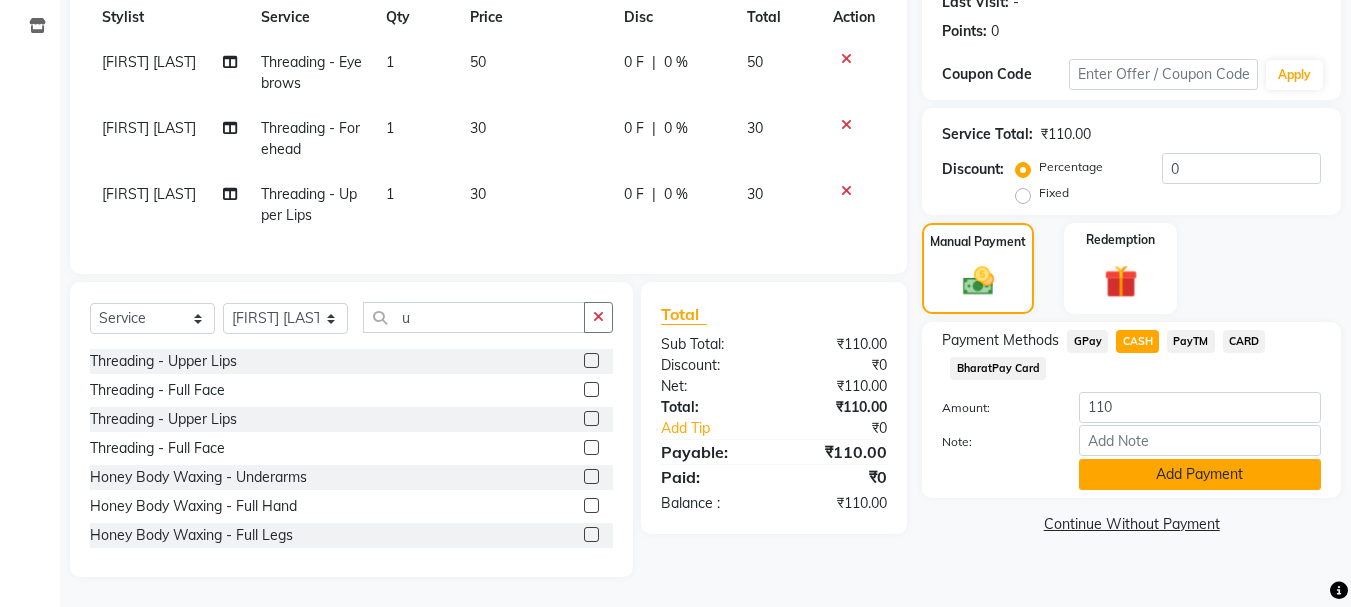 click on "Add Payment" 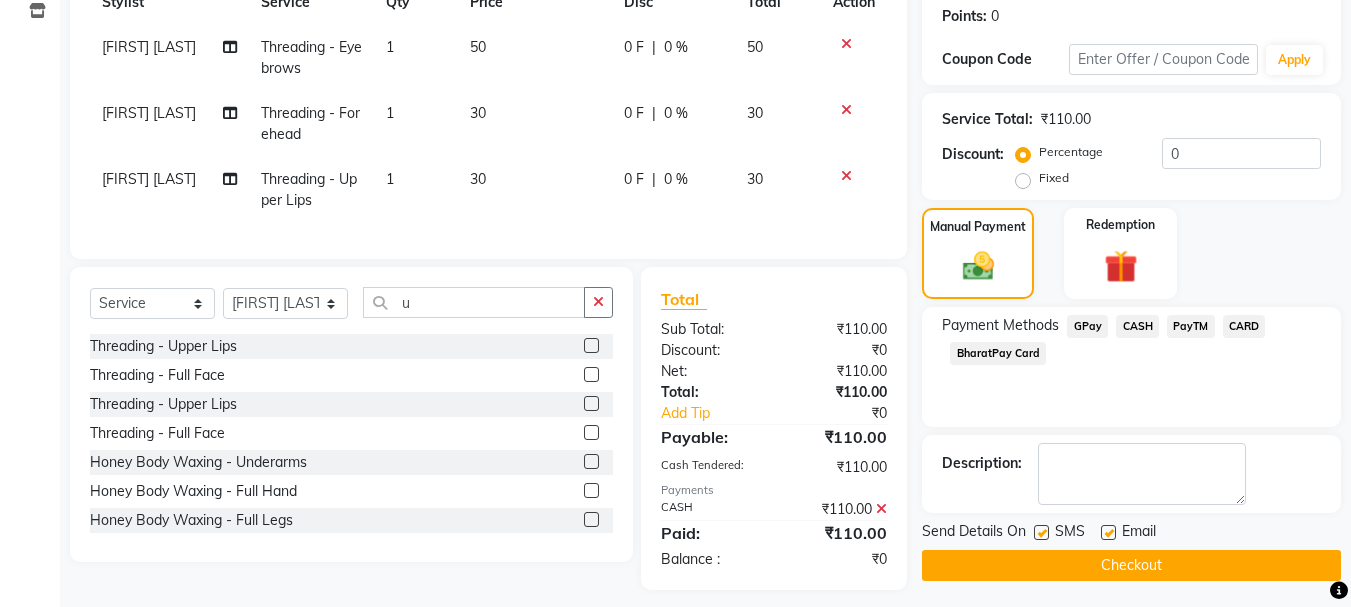 click on "Checkout" 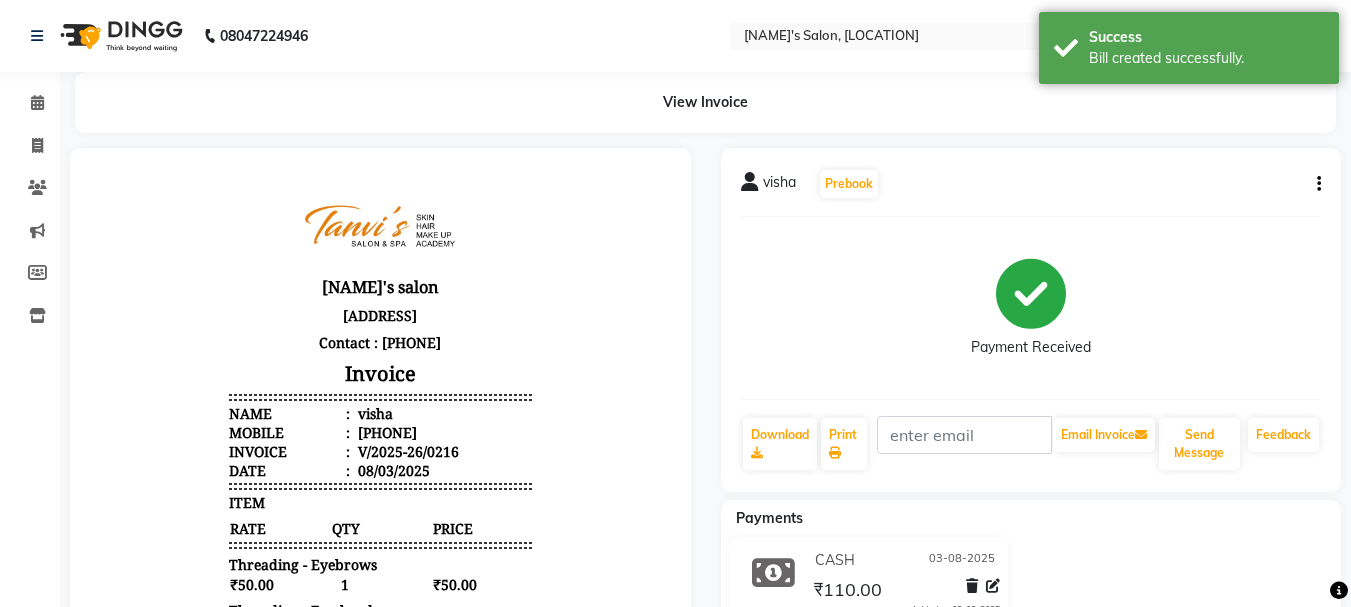 scroll, scrollTop: 0, scrollLeft: 0, axis: both 